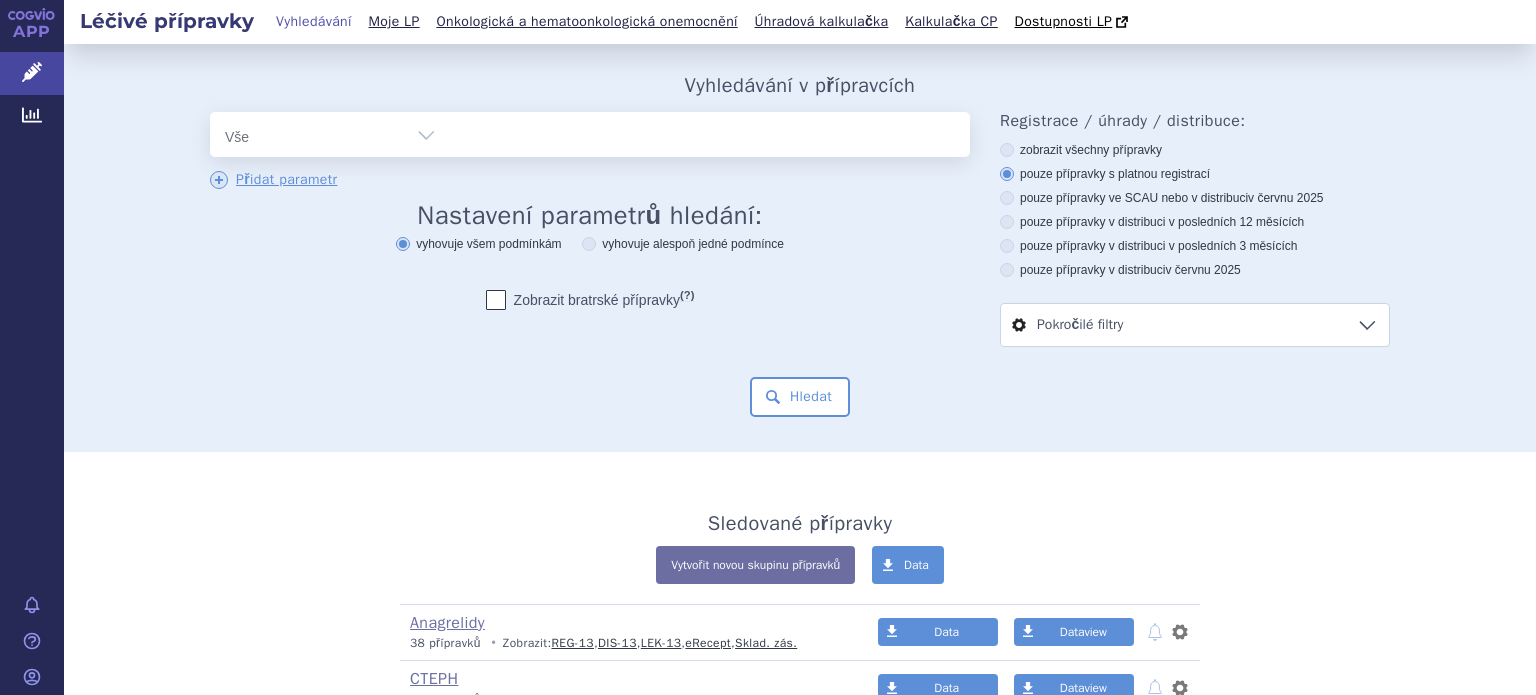 scroll, scrollTop: 0, scrollLeft: 0, axis: both 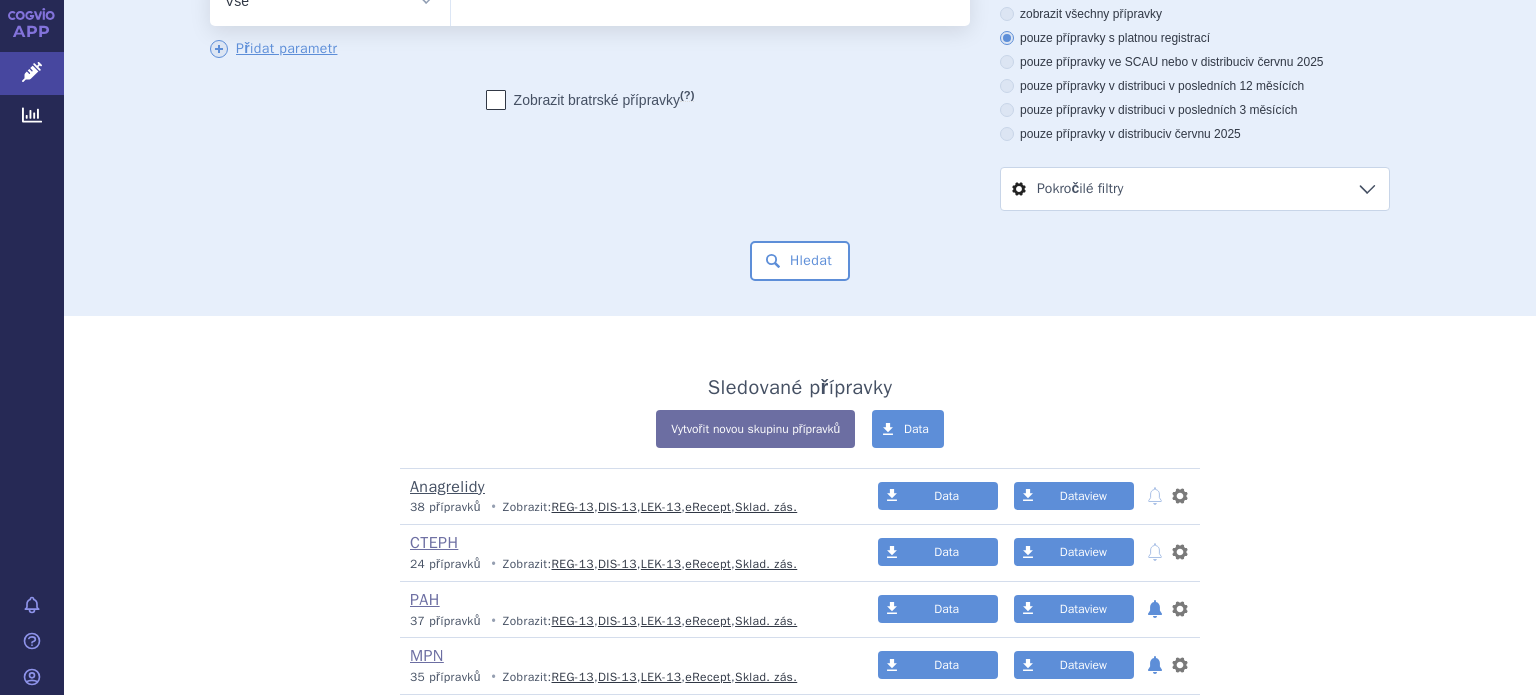 click on "Anagrelidy" at bounding box center (447, 487) 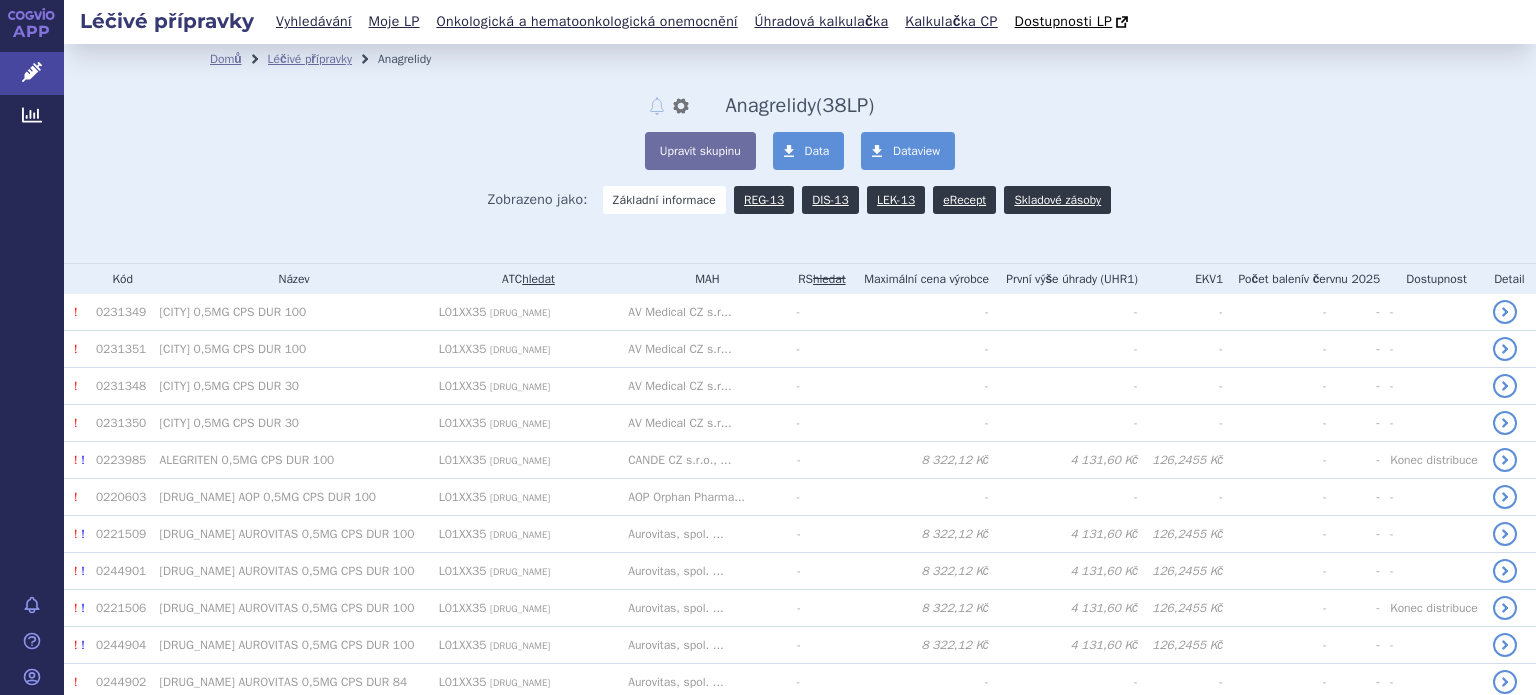 scroll, scrollTop: 0, scrollLeft: 0, axis: both 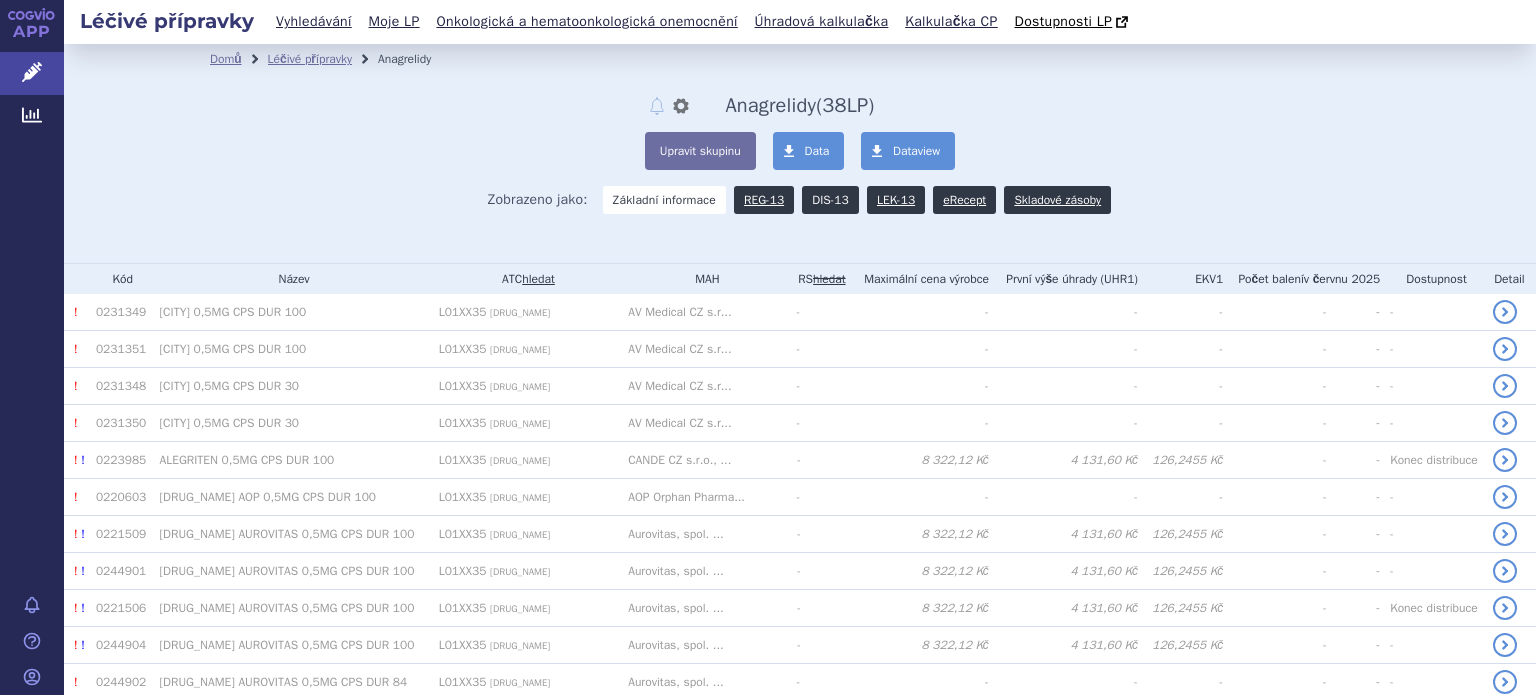 click on "DIS-13" at bounding box center (830, 200) 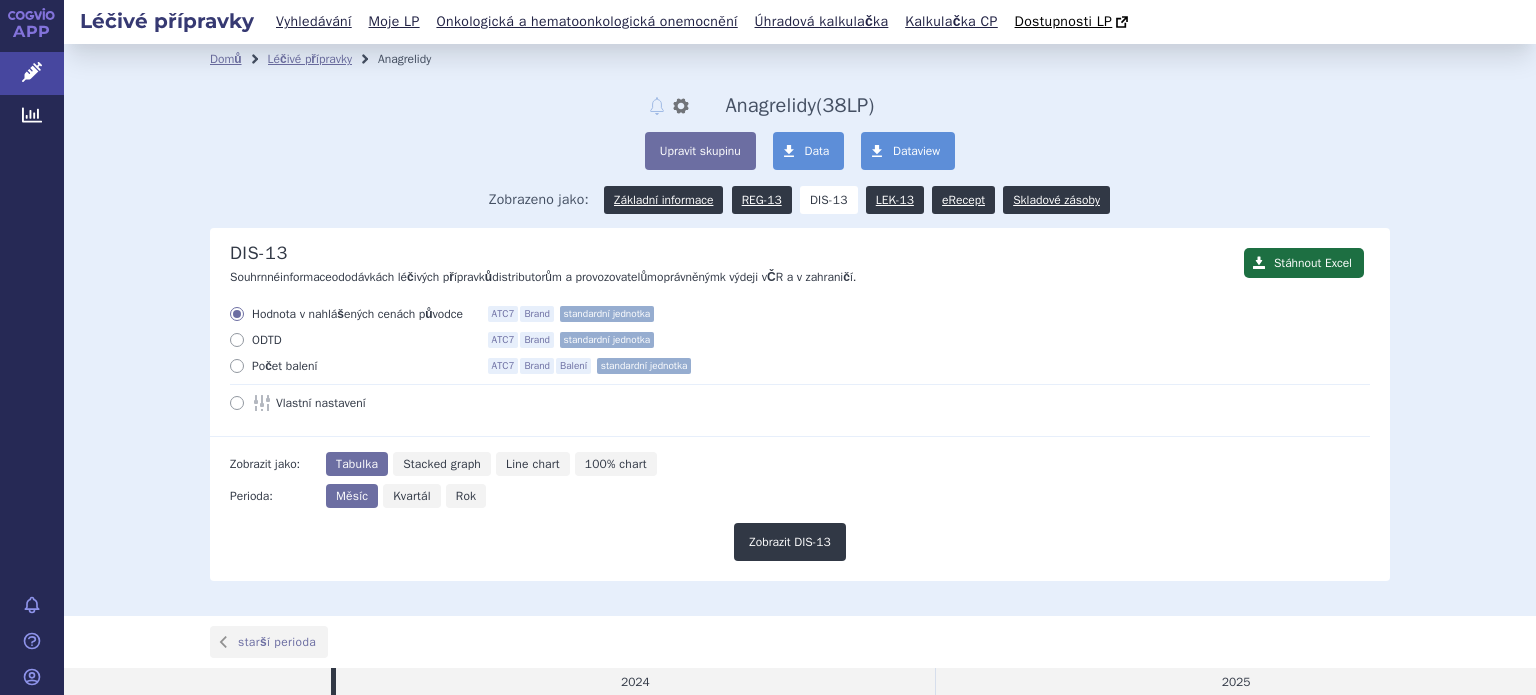 scroll, scrollTop: 0, scrollLeft: 0, axis: both 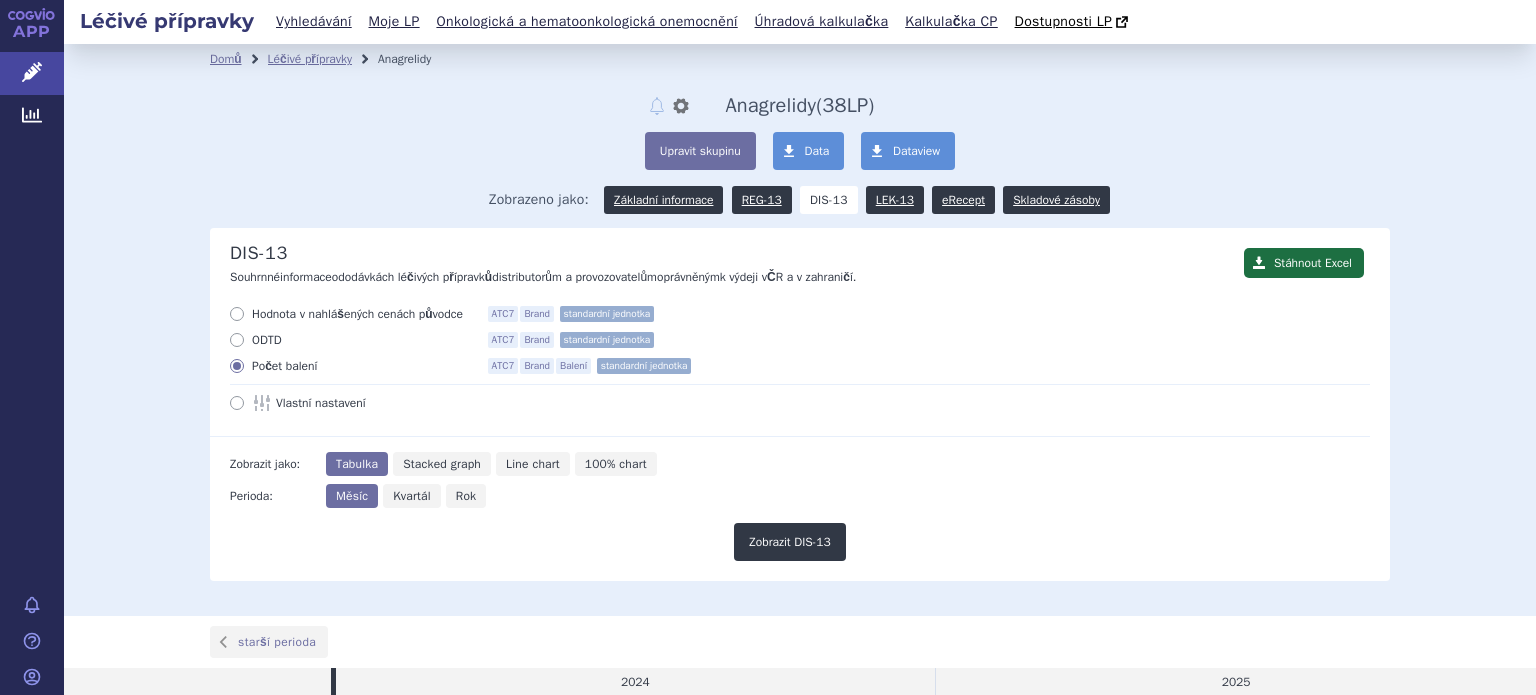click on "Kvartál" at bounding box center [412, 496] 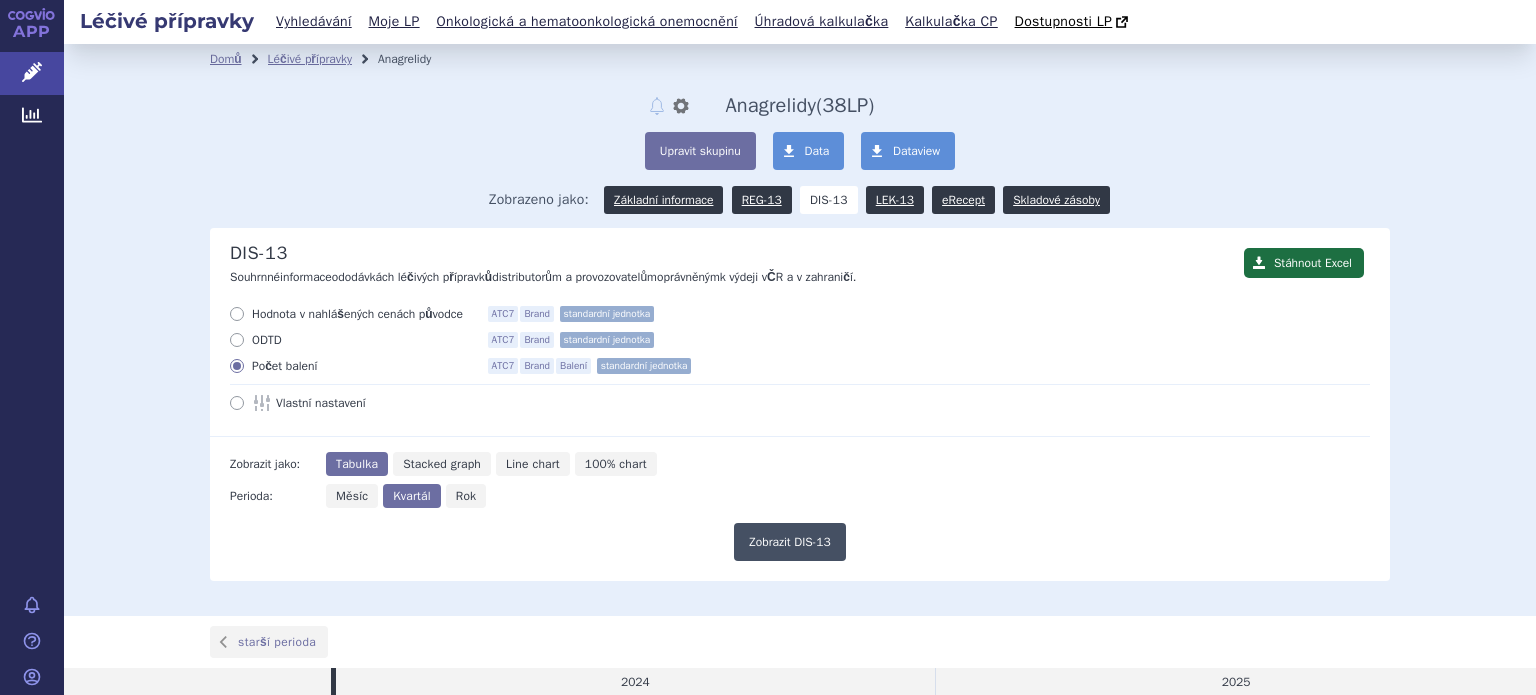 click on "Zobrazit DIS-13" at bounding box center [790, 542] 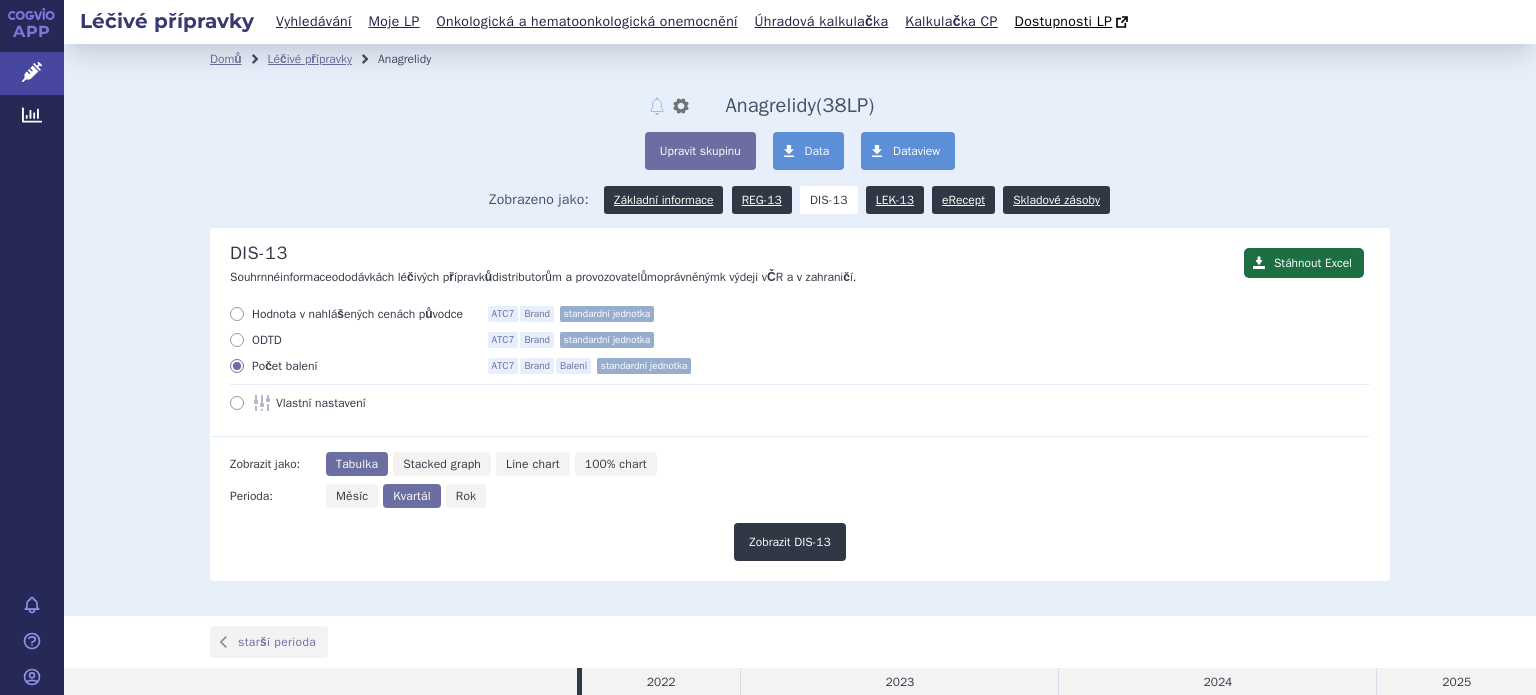 scroll, scrollTop: 0, scrollLeft: 0, axis: both 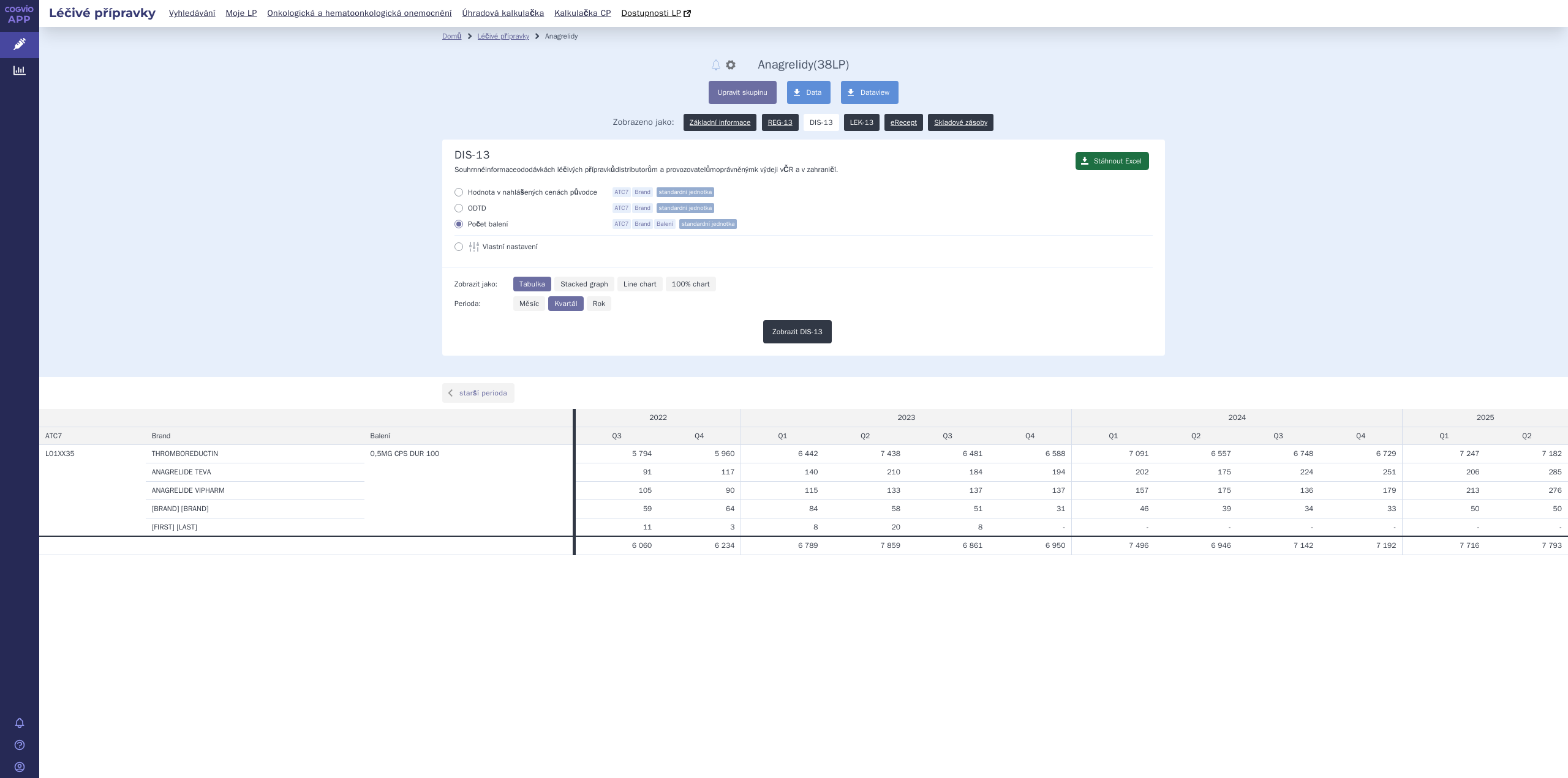 click on "LEK-13" at bounding box center (862, 122) 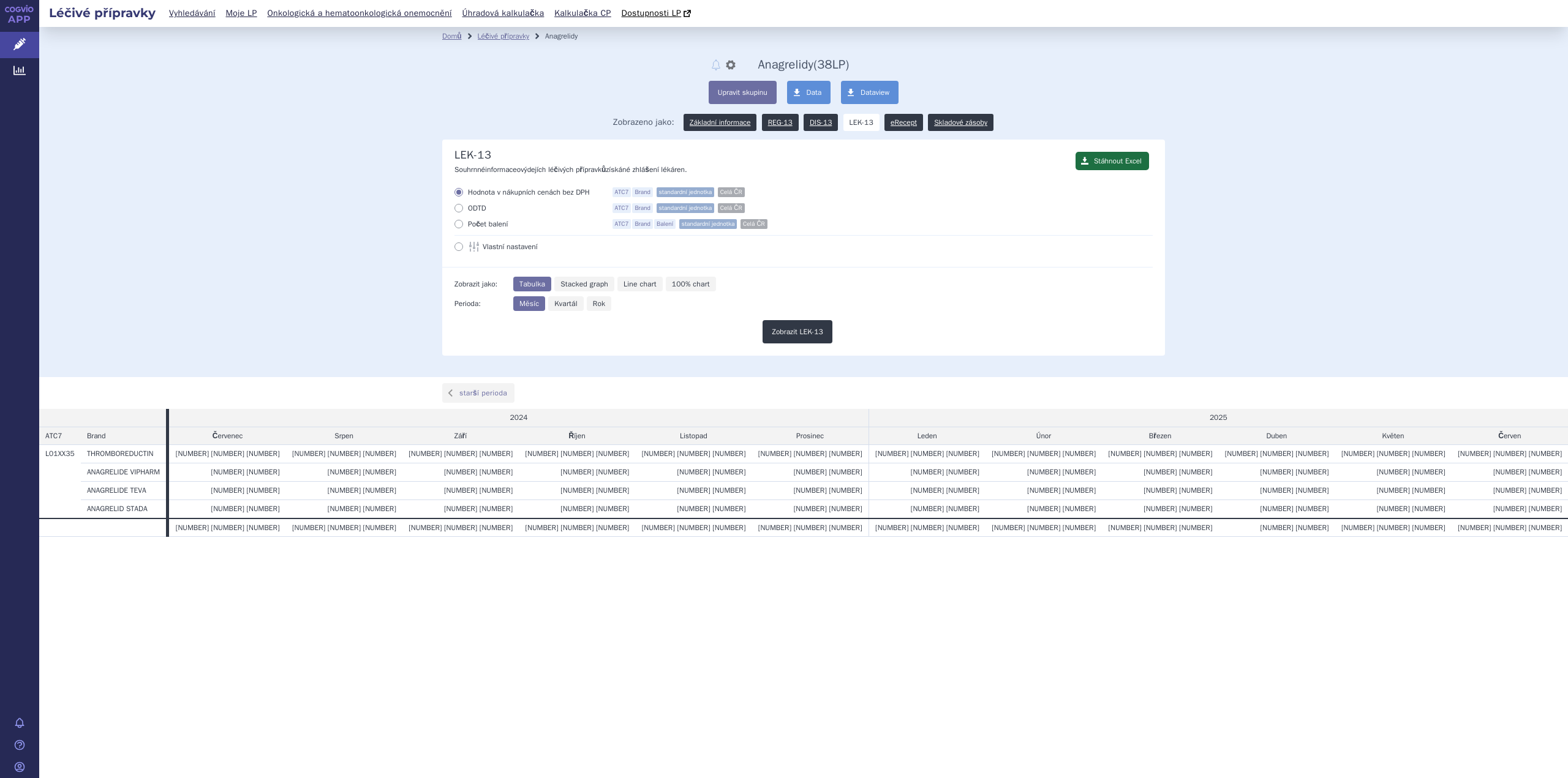 scroll, scrollTop: 0, scrollLeft: 0, axis: both 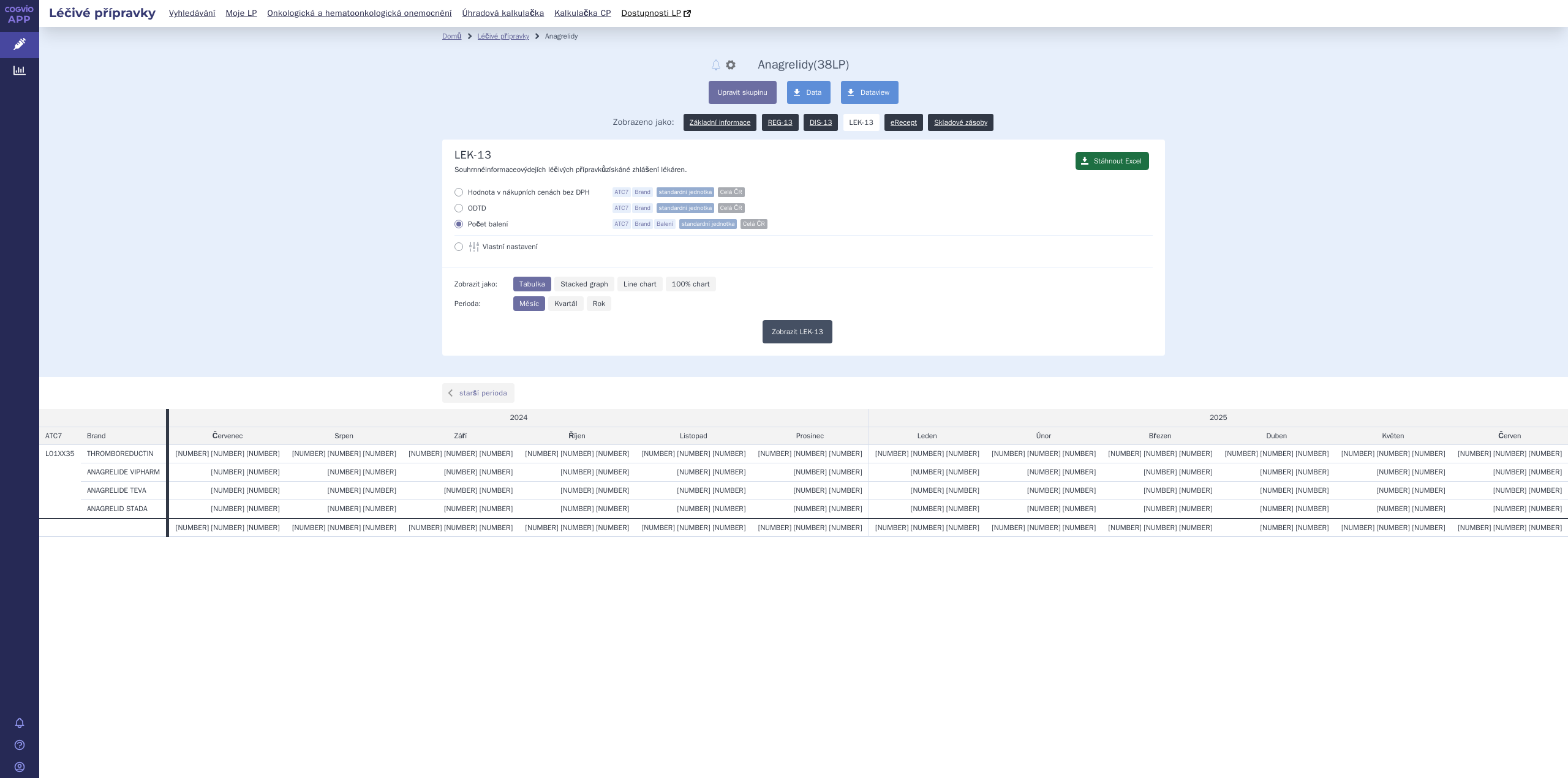 click on "Zobrazit LEK-13" at bounding box center (797, 332) 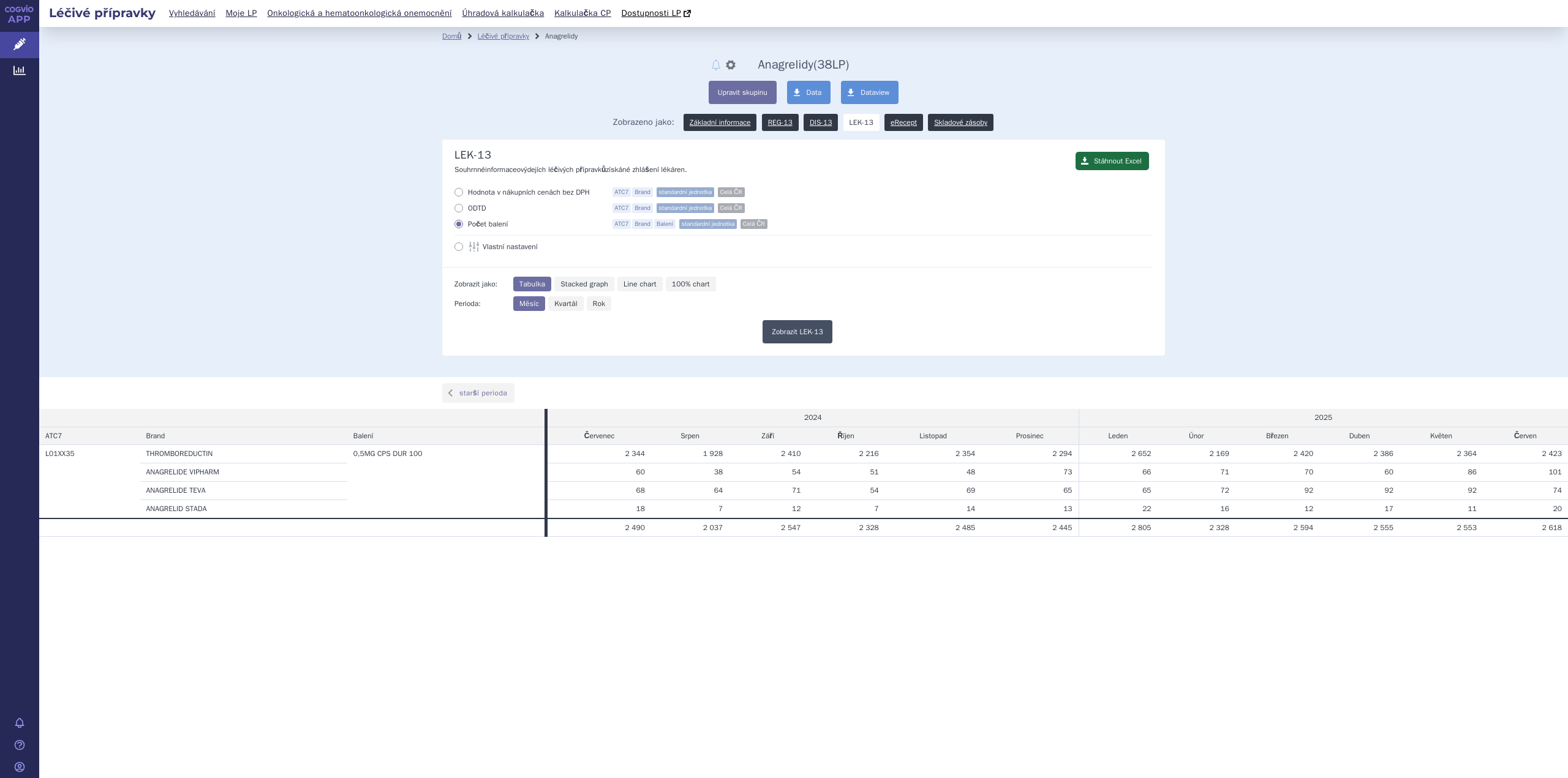 scroll, scrollTop: 0, scrollLeft: 0, axis: both 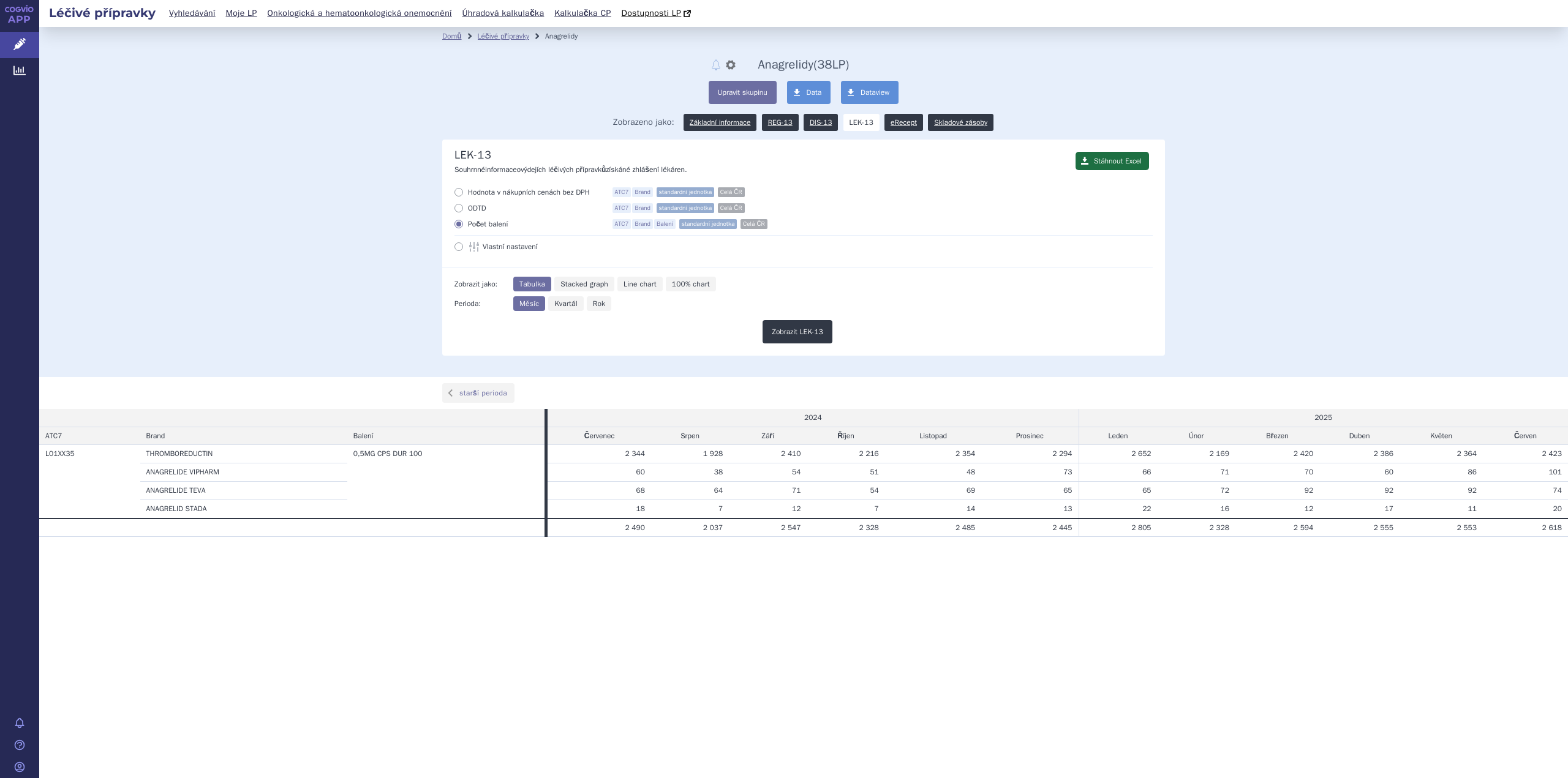 click on "Kvartál" at bounding box center [566, 304] 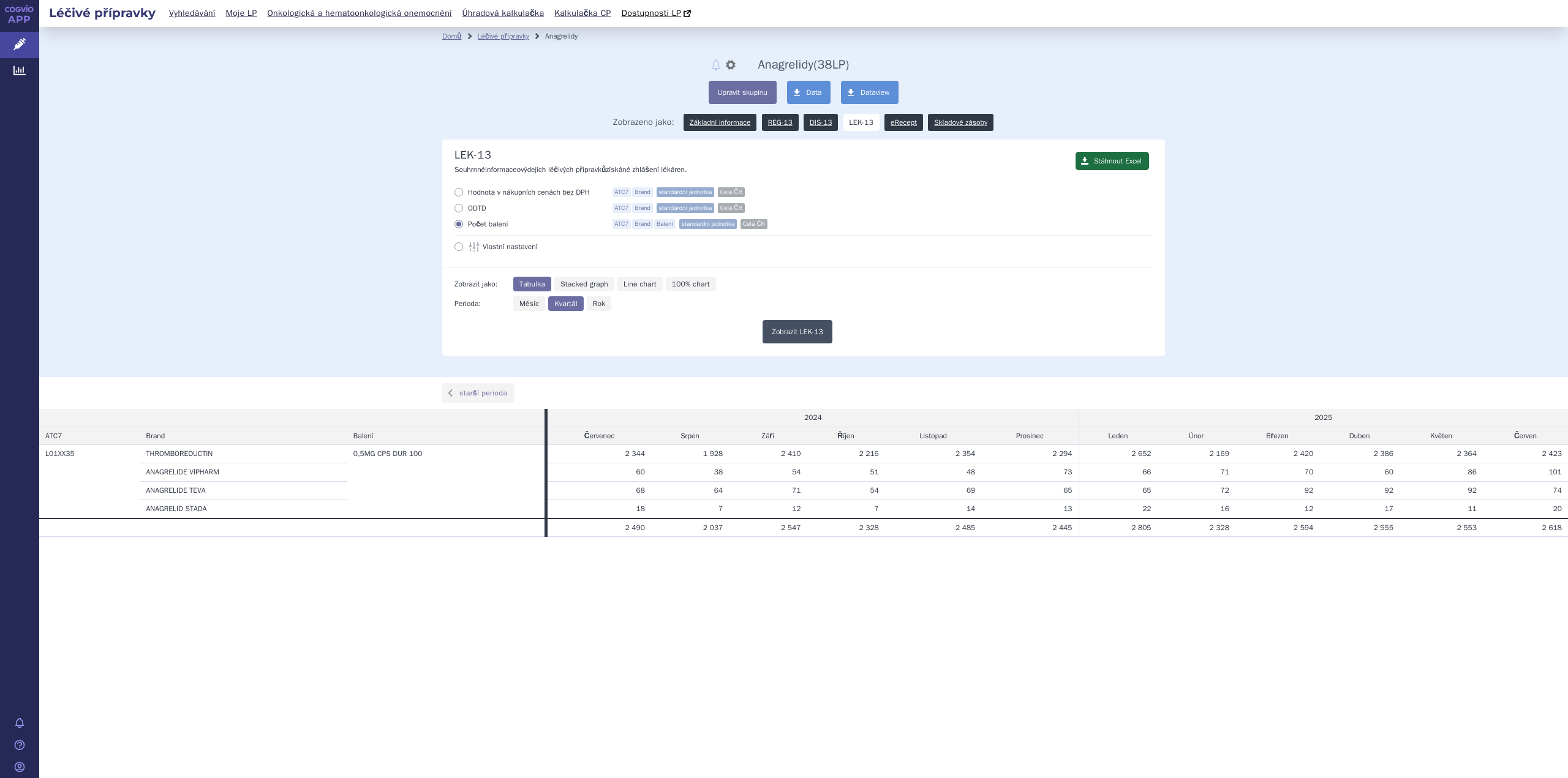 click on "Zobrazit LEK-13" at bounding box center [797, 332] 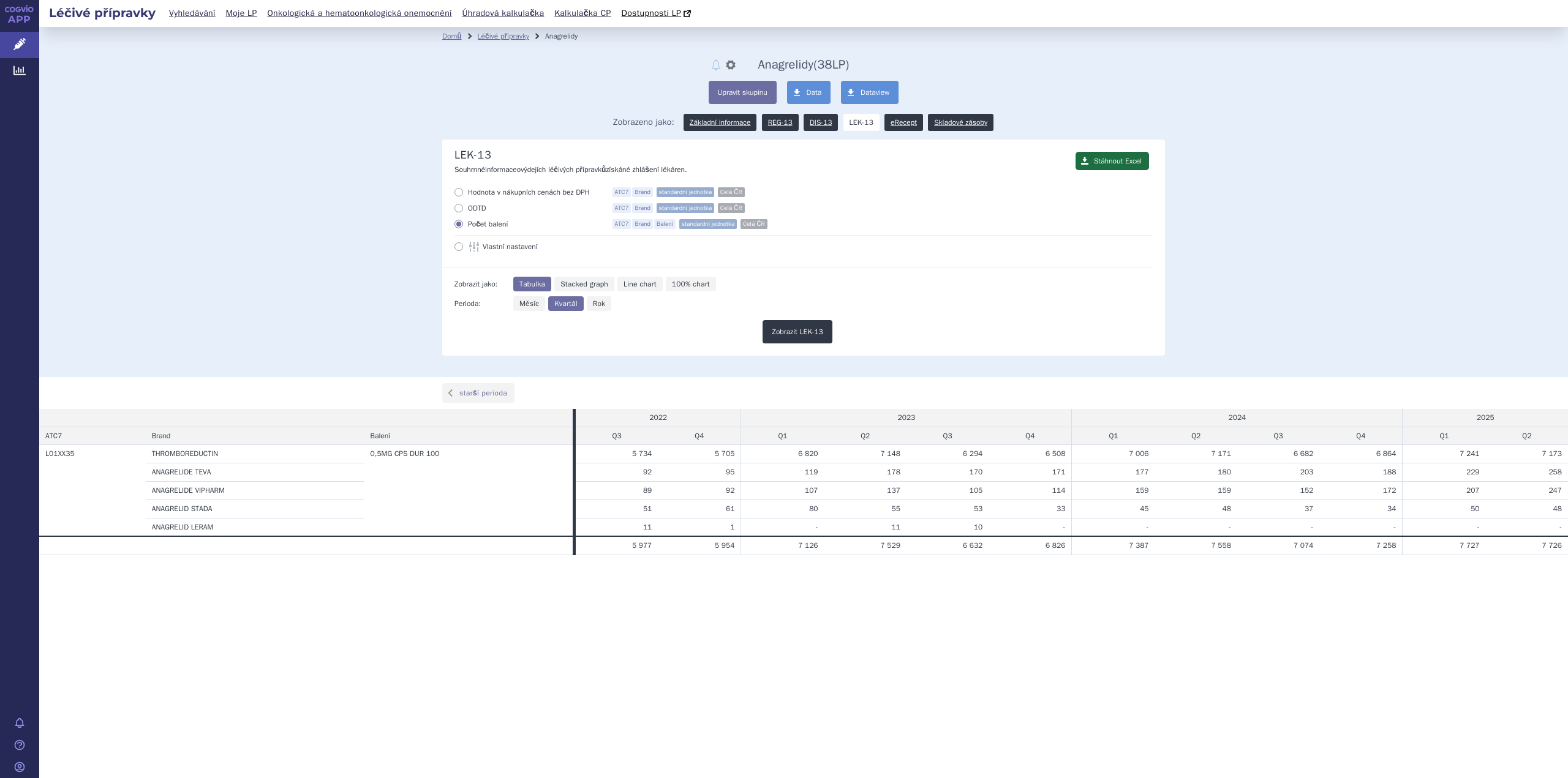 scroll, scrollTop: 0, scrollLeft: 0, axis: both 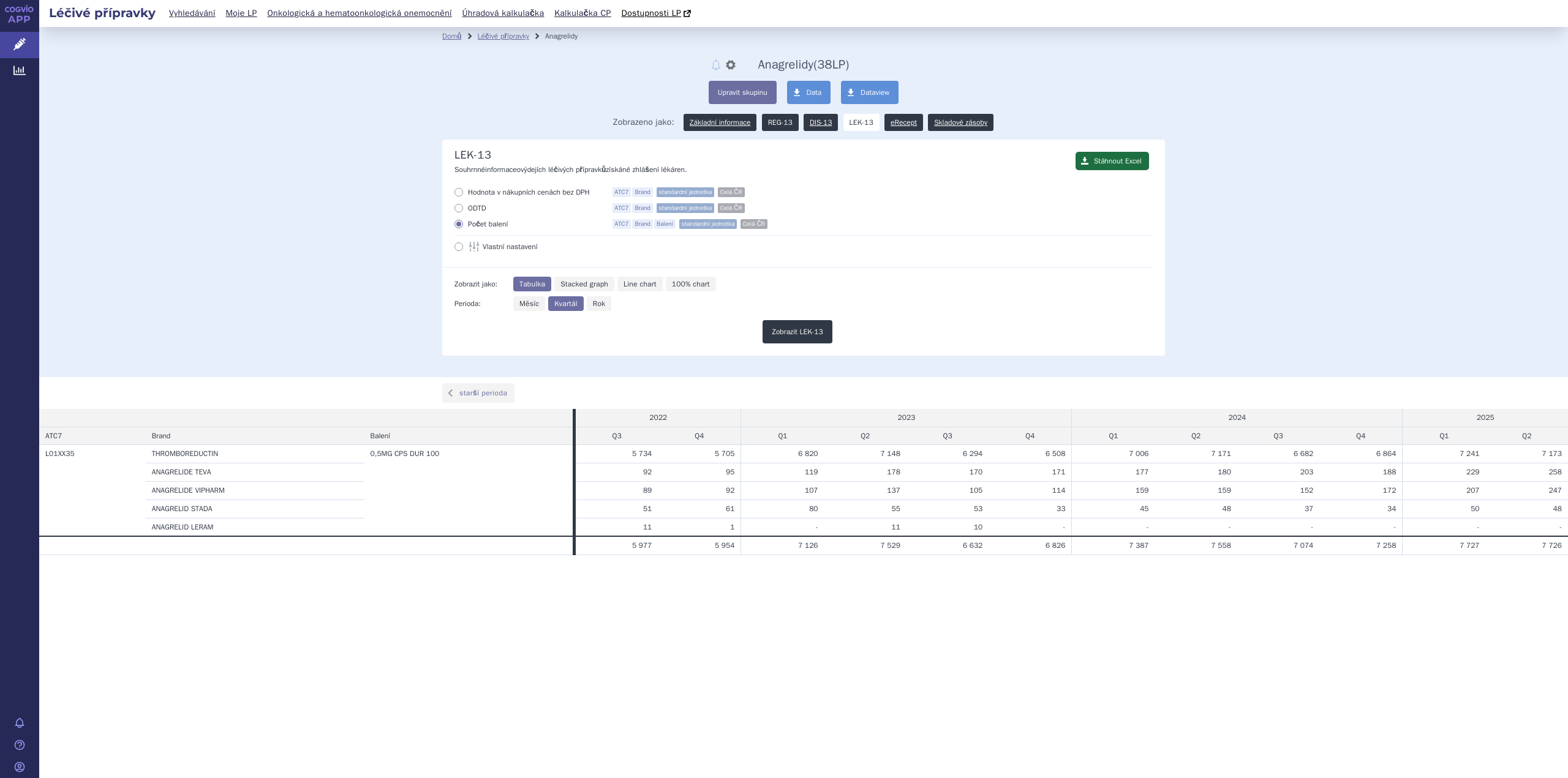 click on "REG-13" at bounding box center [780, 122] 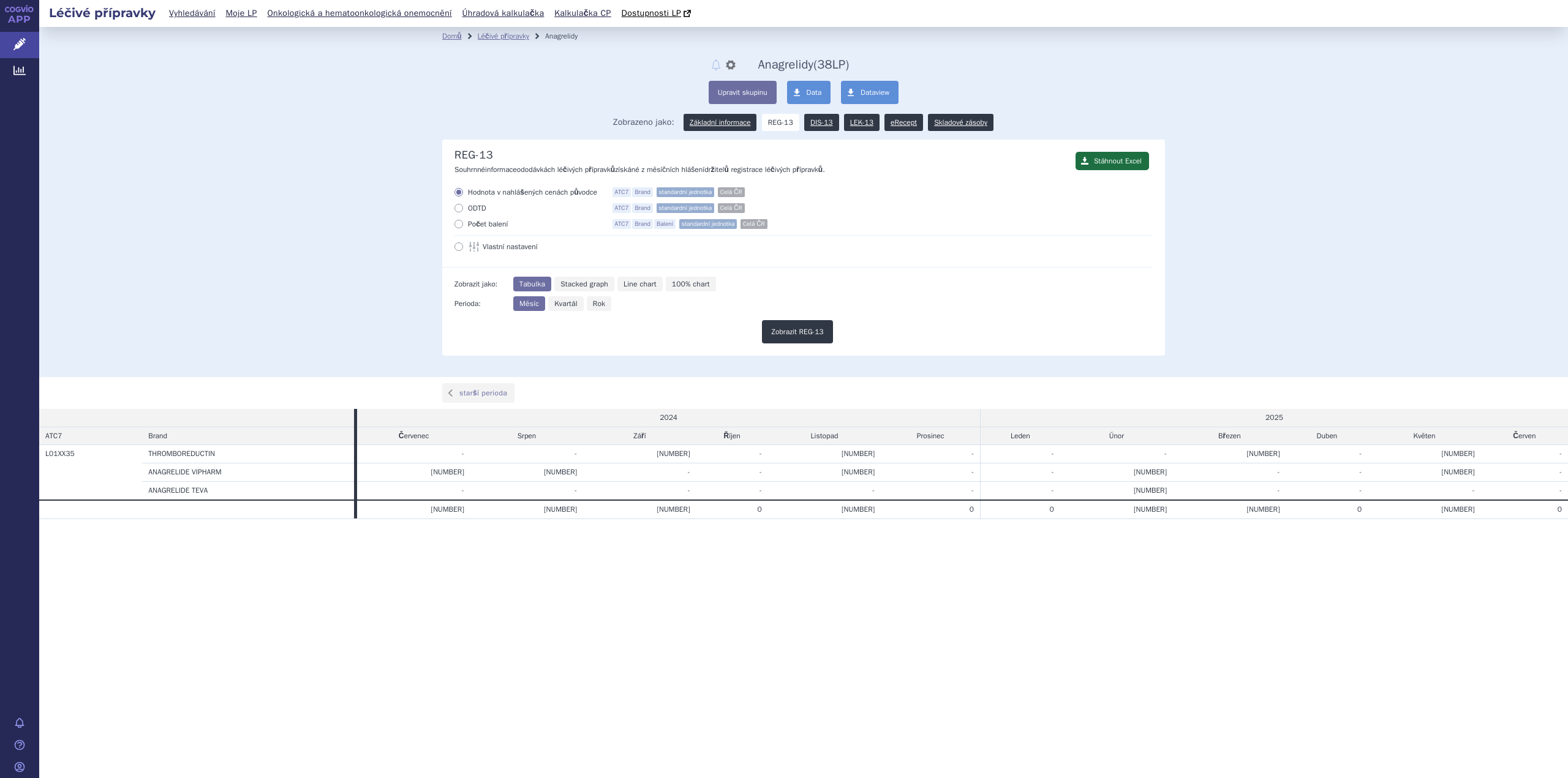 scroll, scrollTop: 0, scrollLeft: 0, axis: both 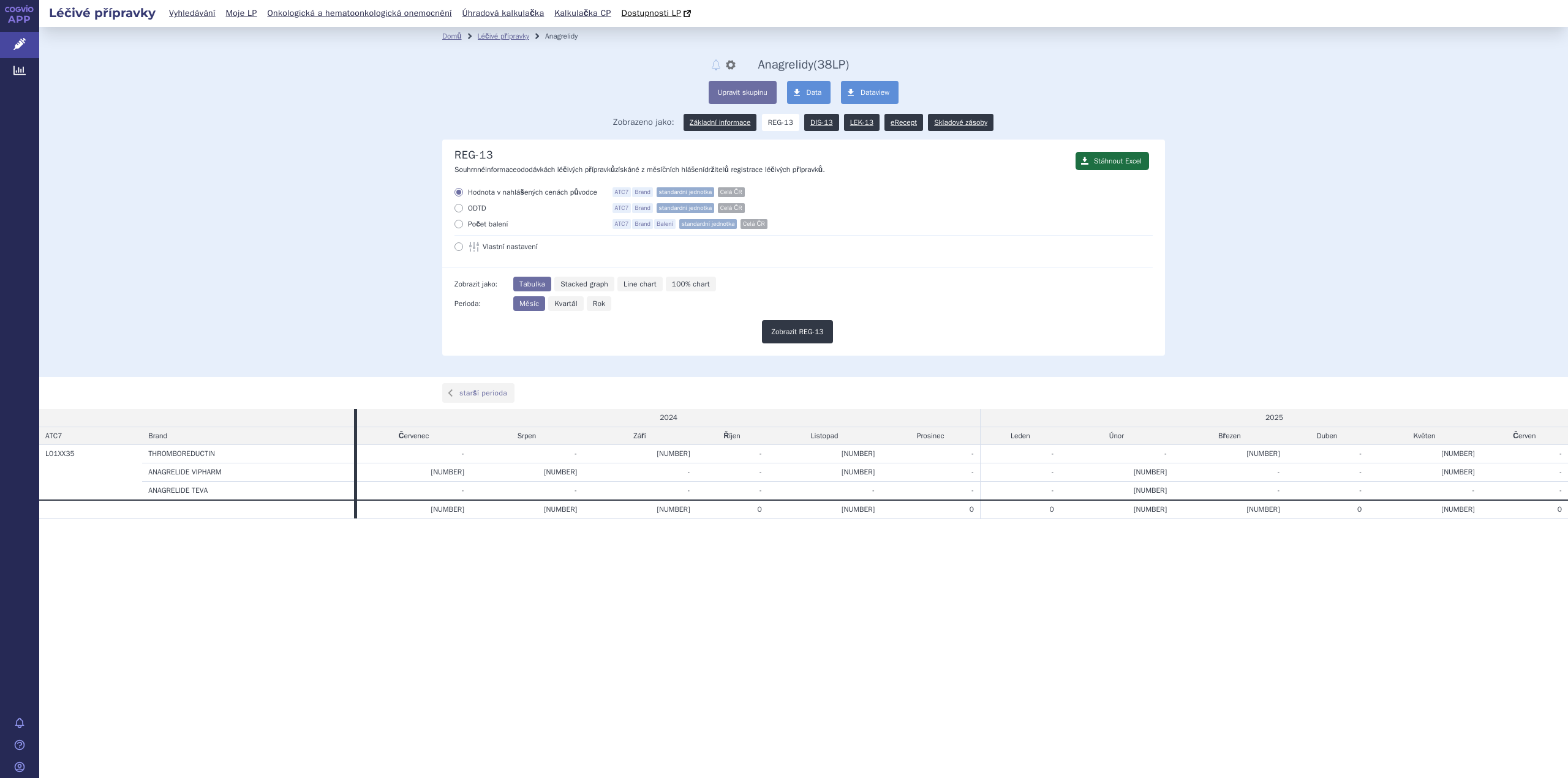 click on "Kvartál" at bounding box center (566, 304) 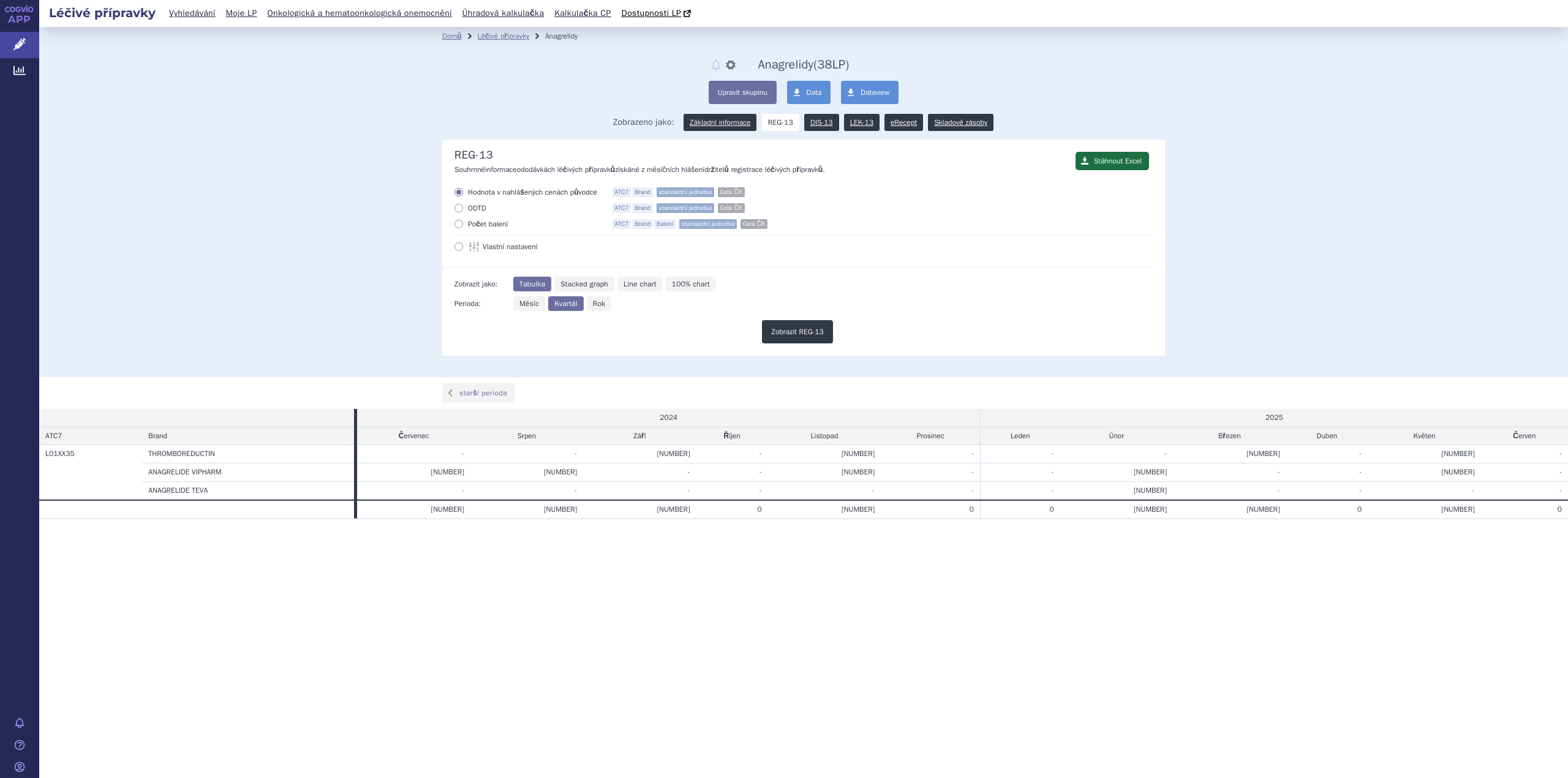 click on "Počet balení
ATC7 Brand Balení
standardní jednotka
Celá ČR" at bounding box center (804, 224) 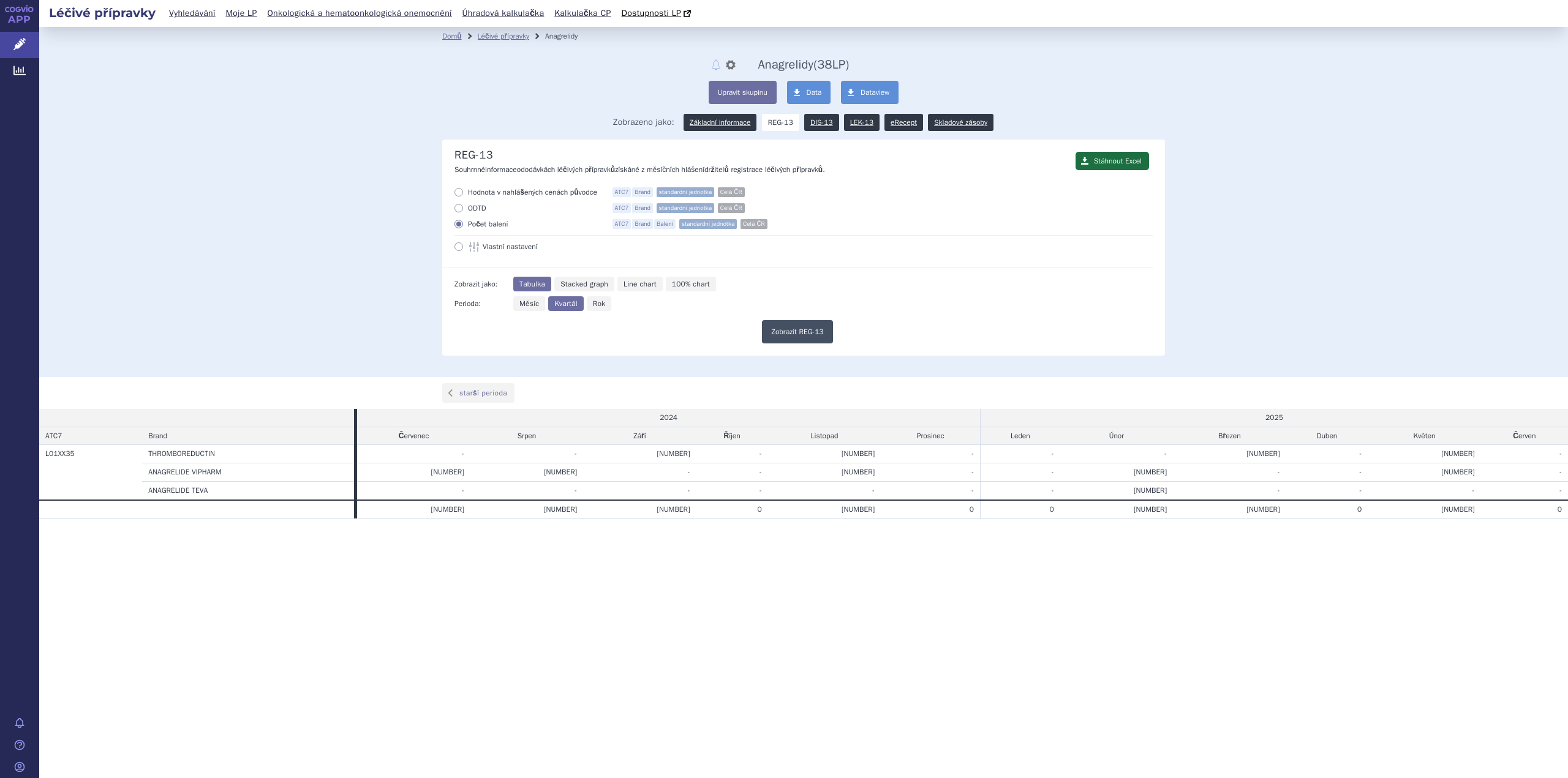 click on "Zobrazit REG-13" at bounding box center [797, 332] 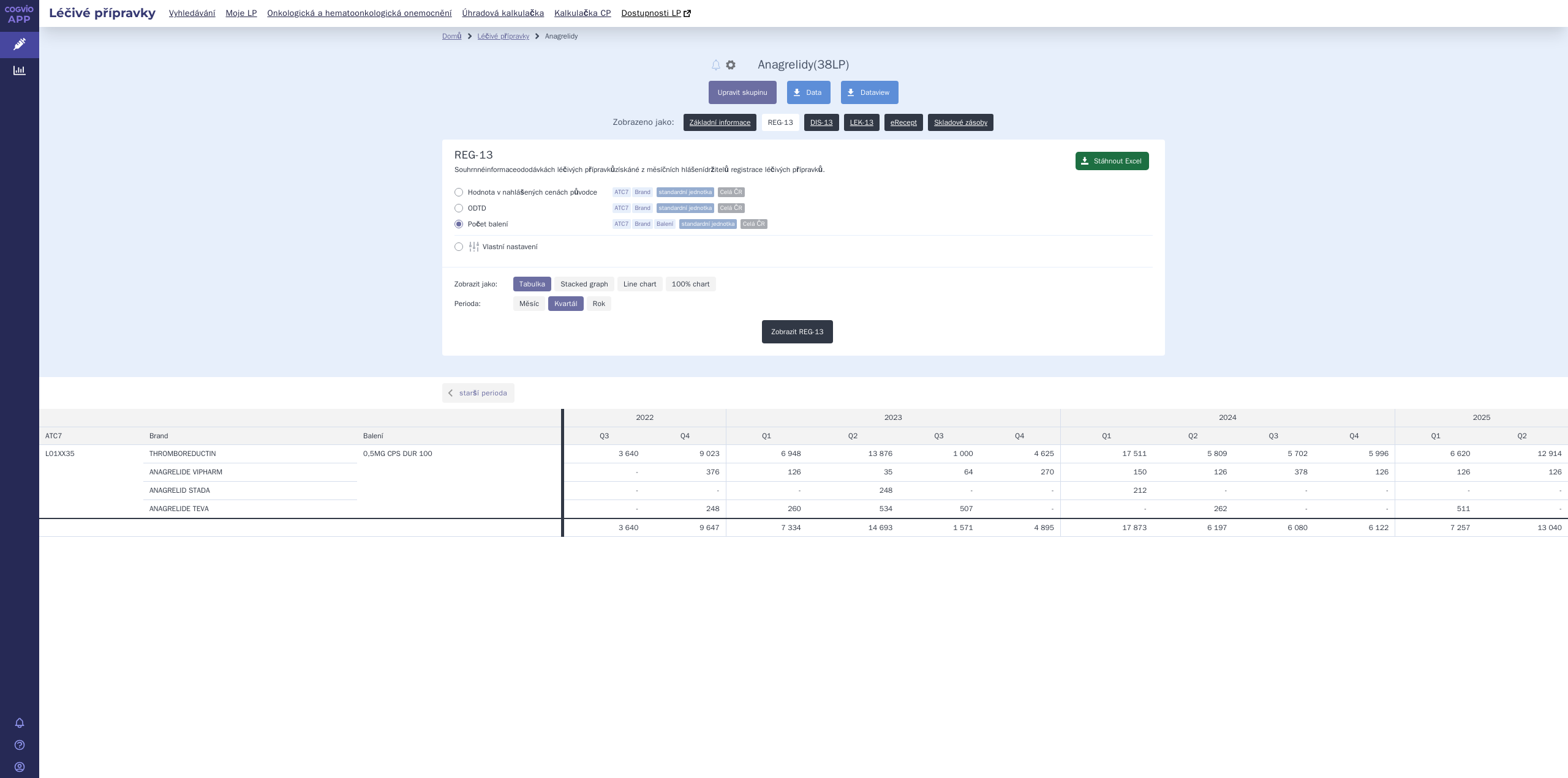 scroll, scrollTop: 0, scrollLeft: 0, axis: both 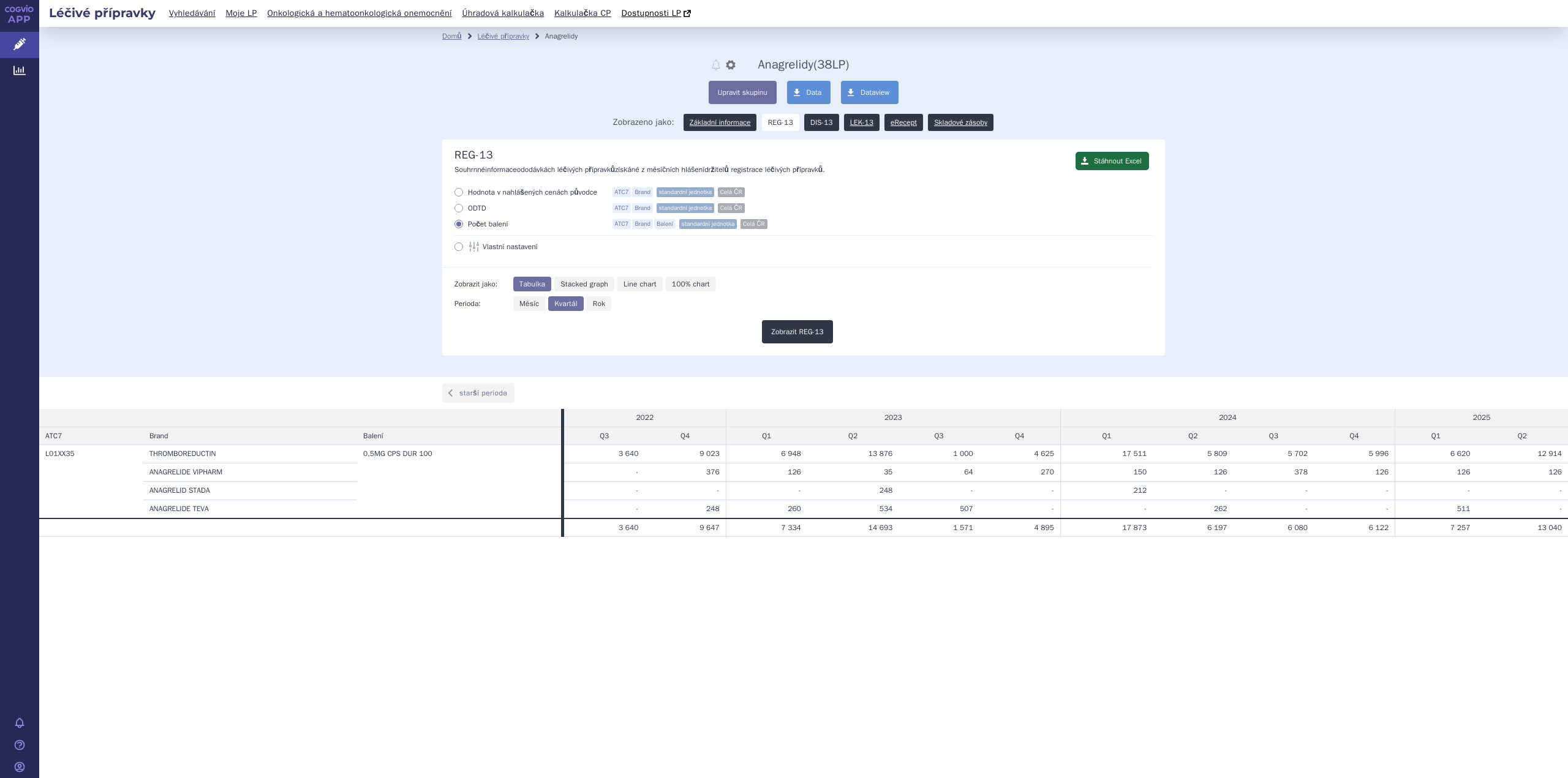 click on "DIS-13" at bounding box center [821, 122] 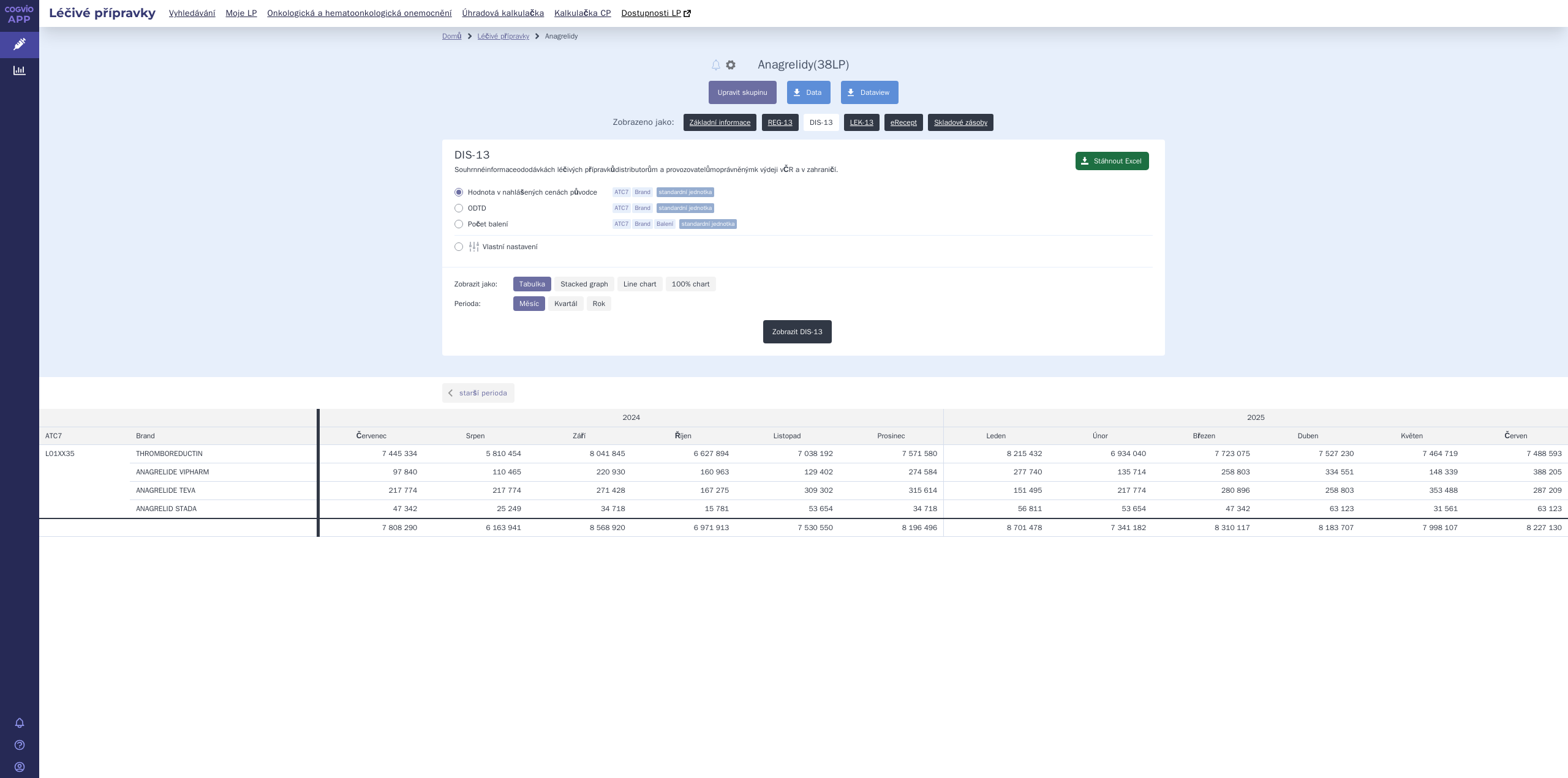 scroll, scrollTop: 0, scrollLeft: 0, axis: both 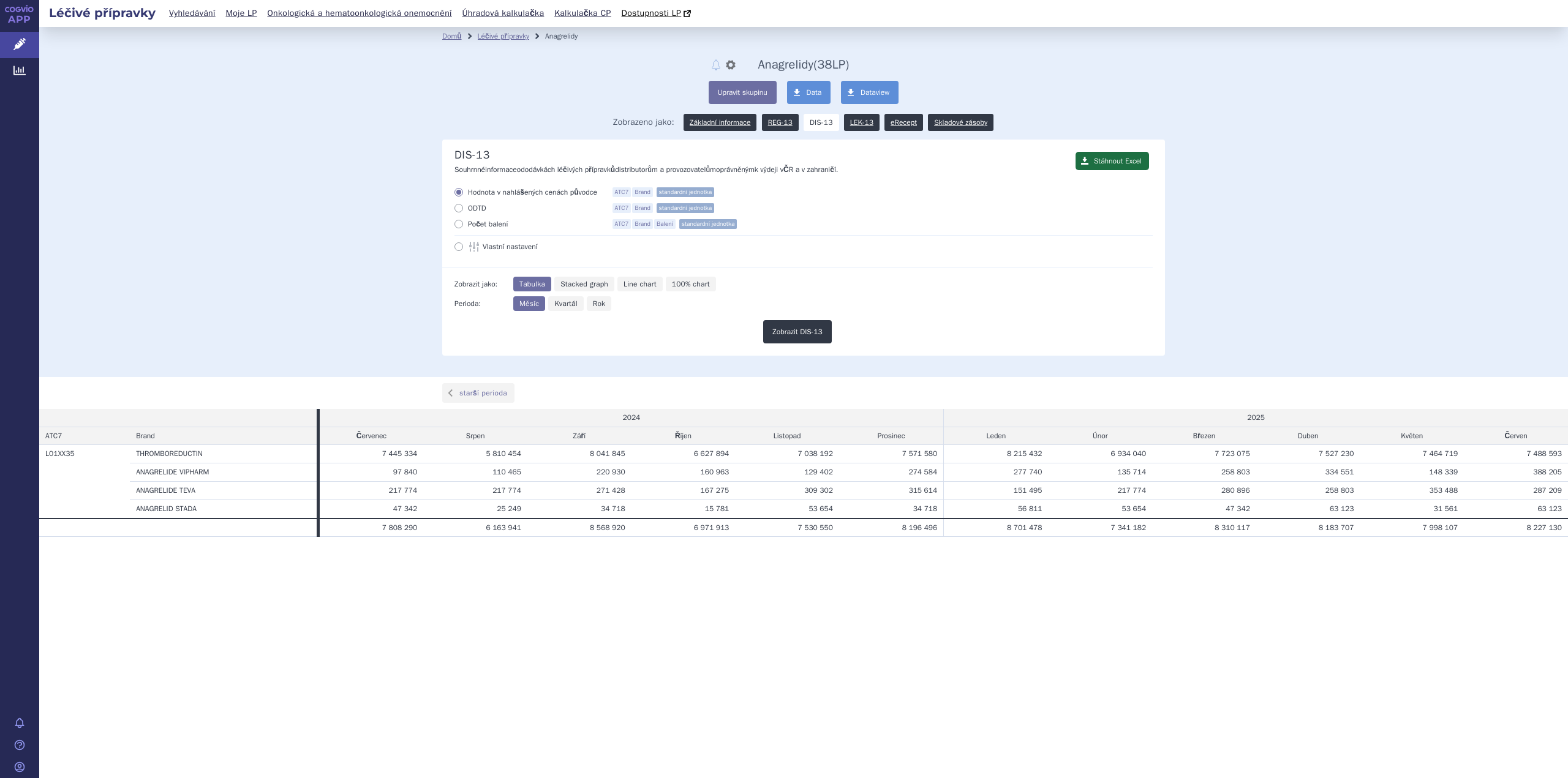 click on "Rok" at bounding box center (599, 304) 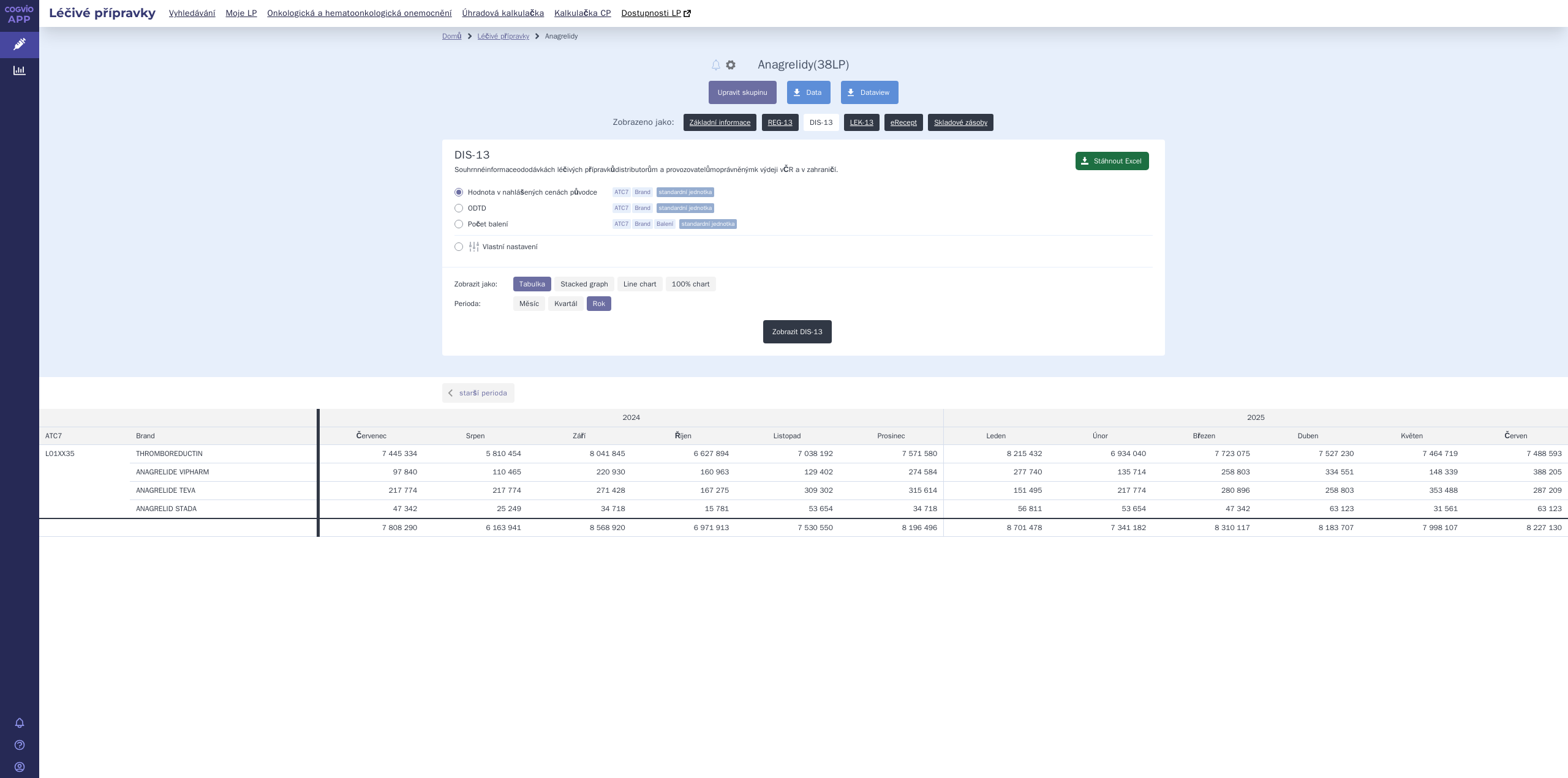 click on "Kvartál" at bounding box center (566, 304) 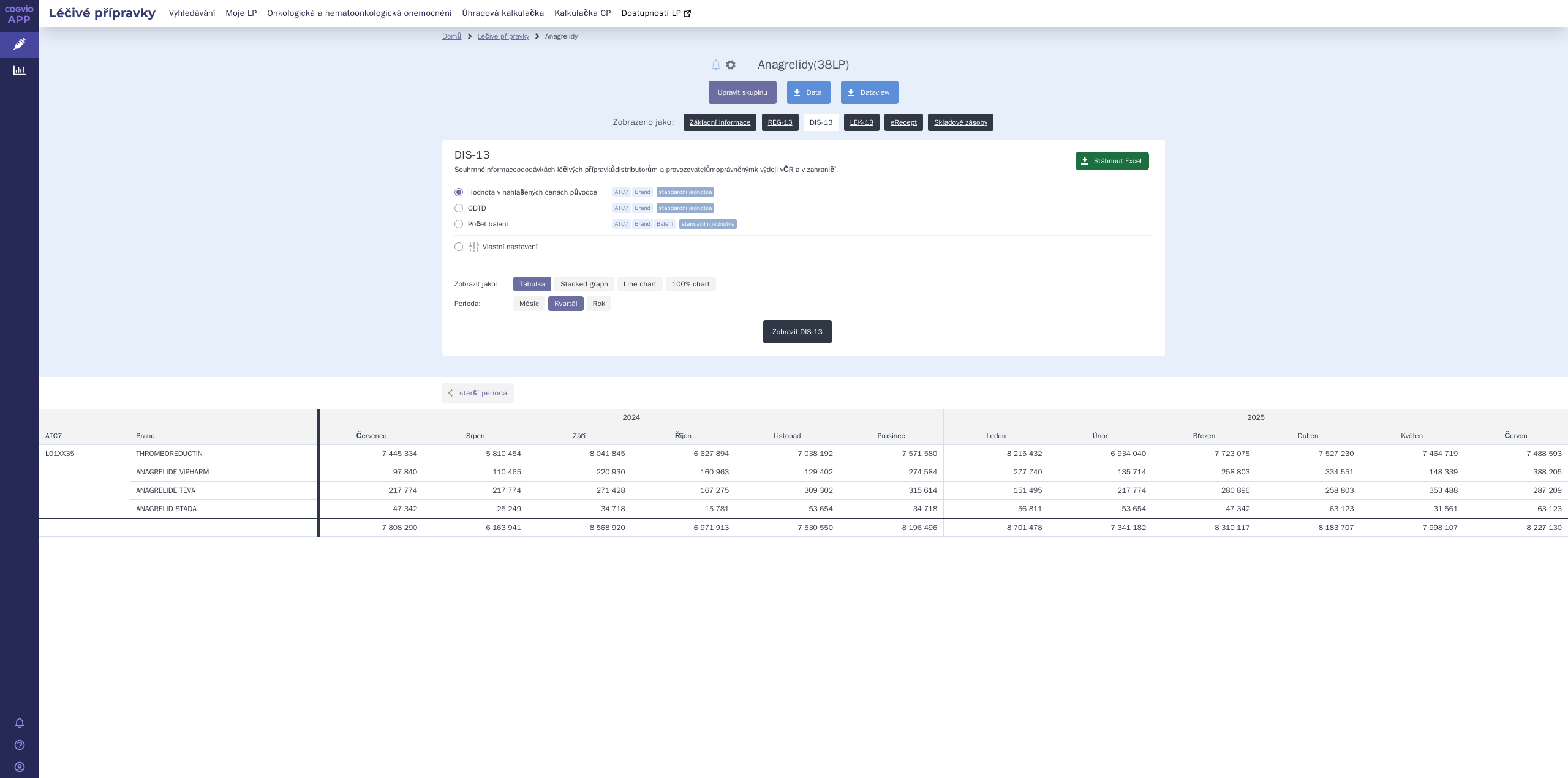 click at bounding box center (459, 224) 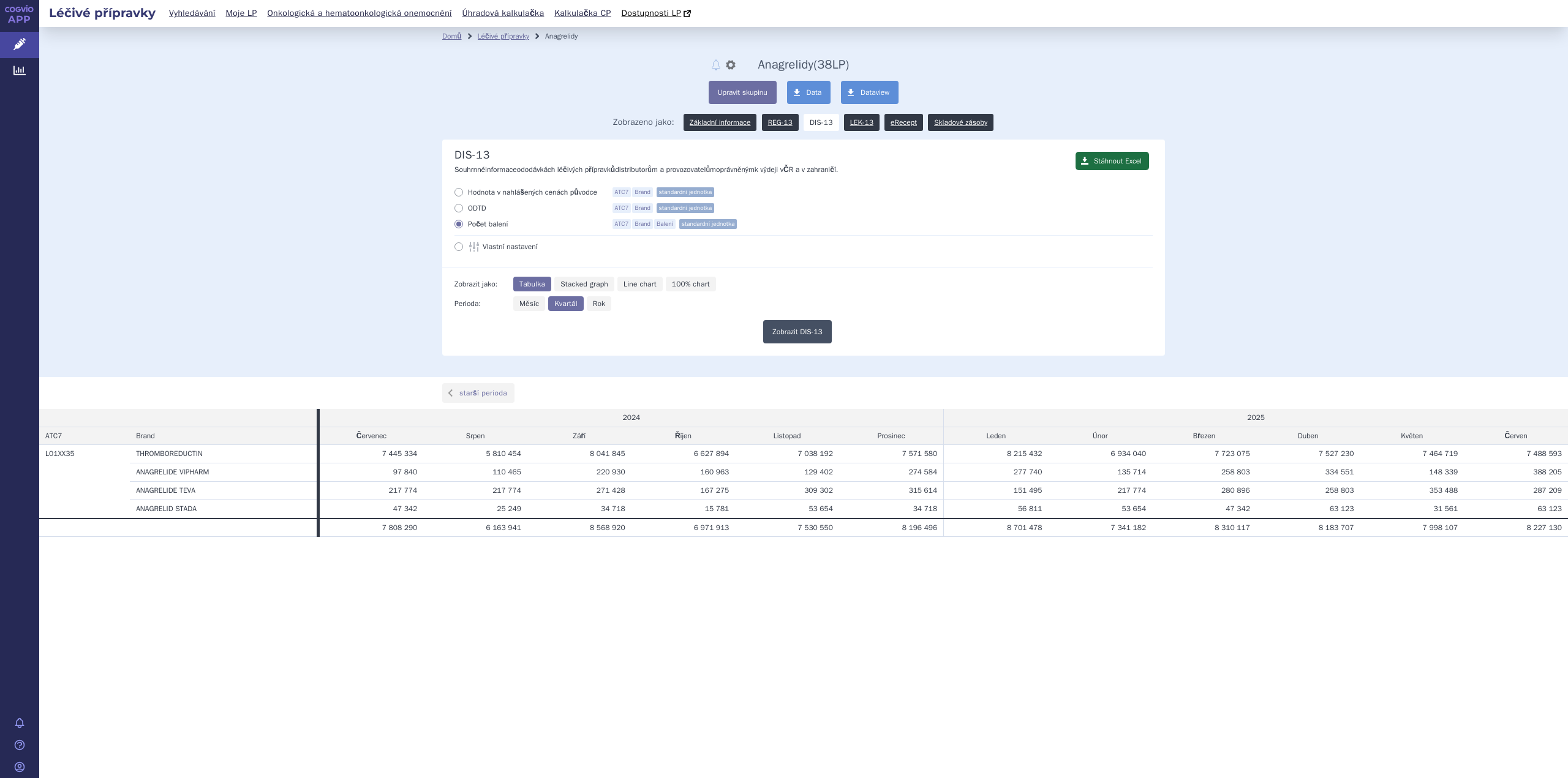 click on "Zobrazit DIS-13" at bounding box center [797, 332] 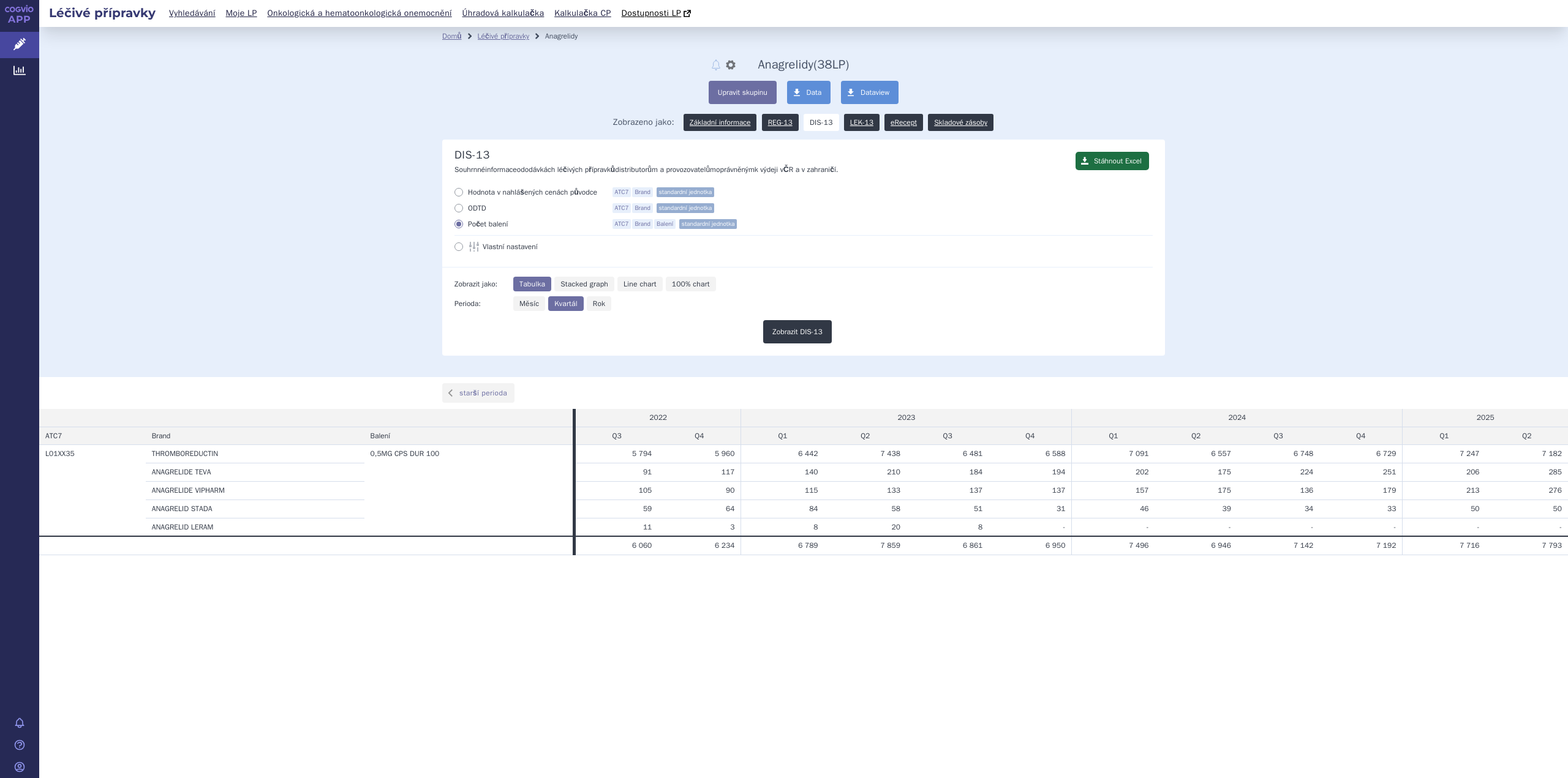scroll, scrollTop: 0, scrollLeft: 0, axis: both 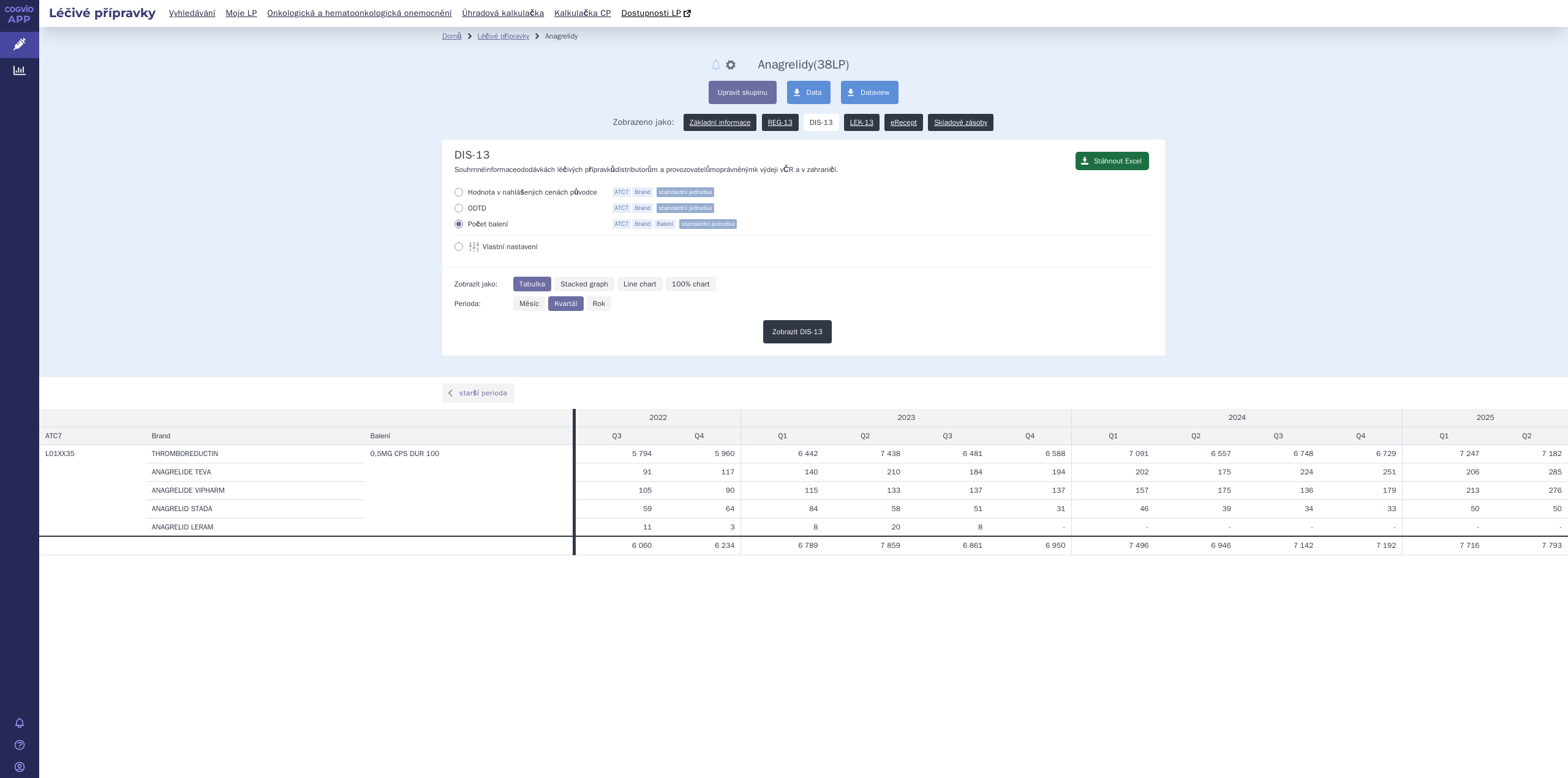 click at bounding box center [459, 247] 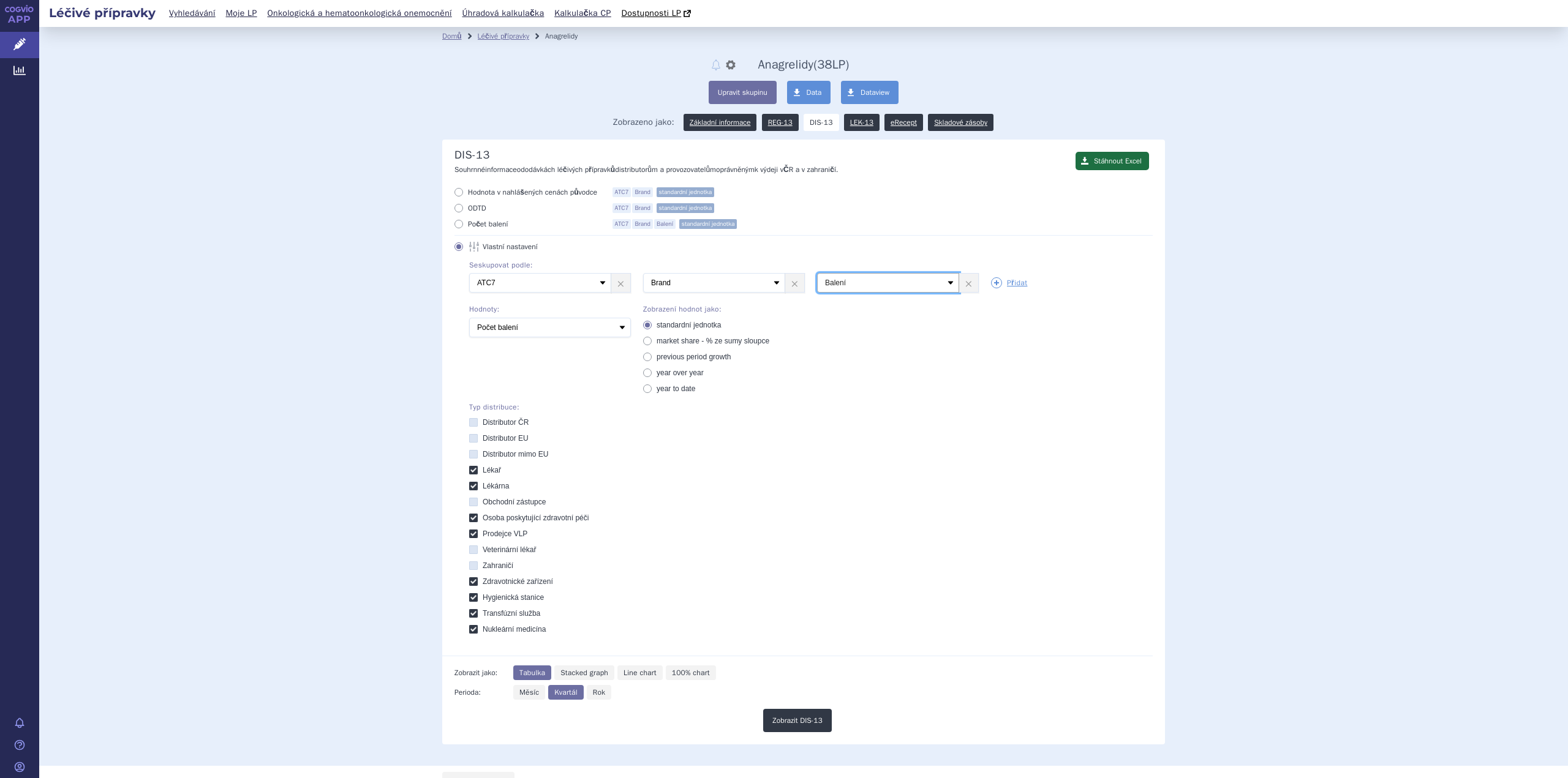 drag, startPoint x: 863, startPoint y: 313, endPoint x: 944, endPoint y: 287, distance: 85.07056 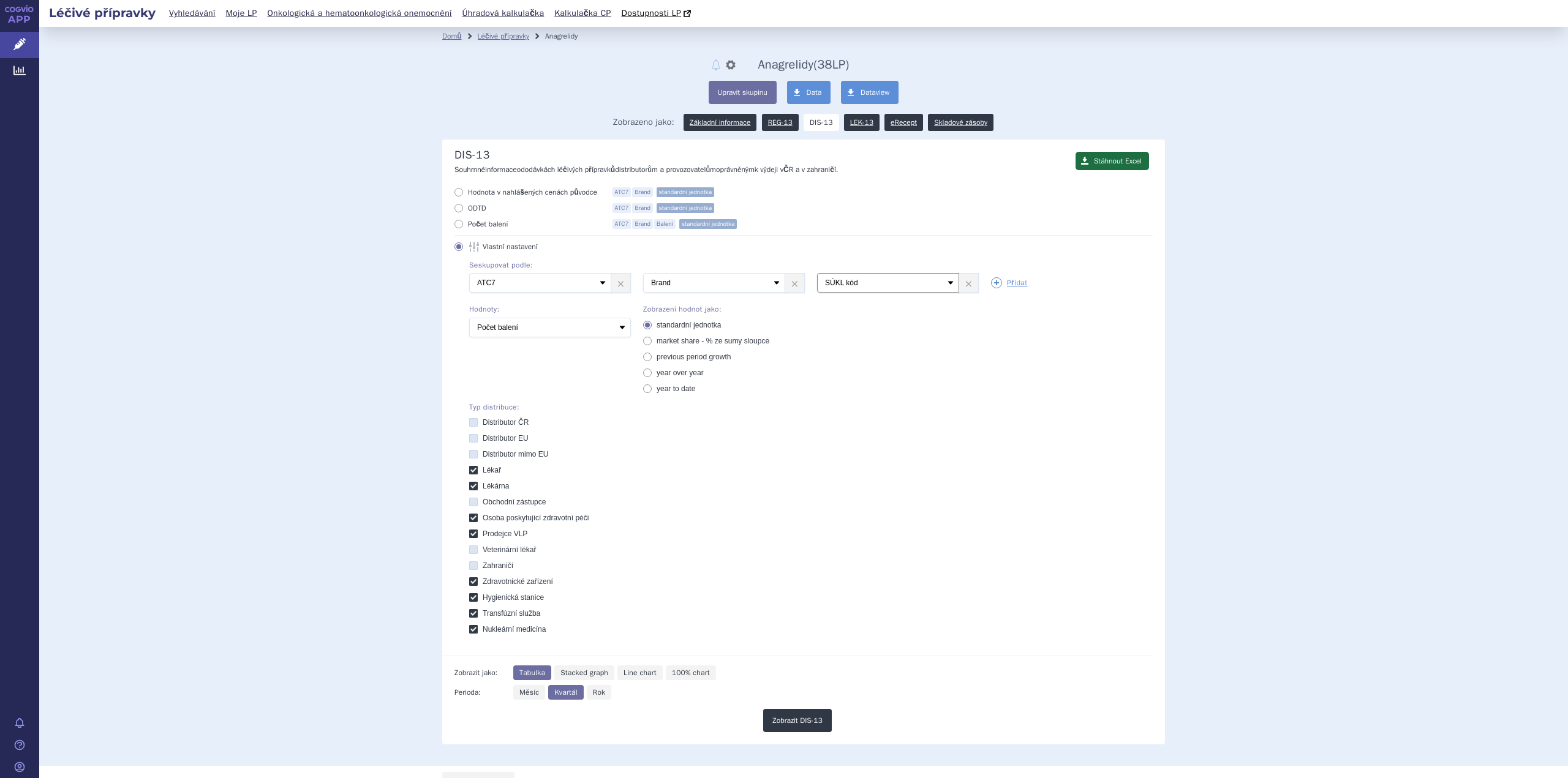 click on "Vyberte groupování
ATC3
ATC5
ATC7
Brand
Balení
SÚKL kód
MAH
VPOIS
Referenční skupina
Typ distribuce" at bounding box center [540, 283] 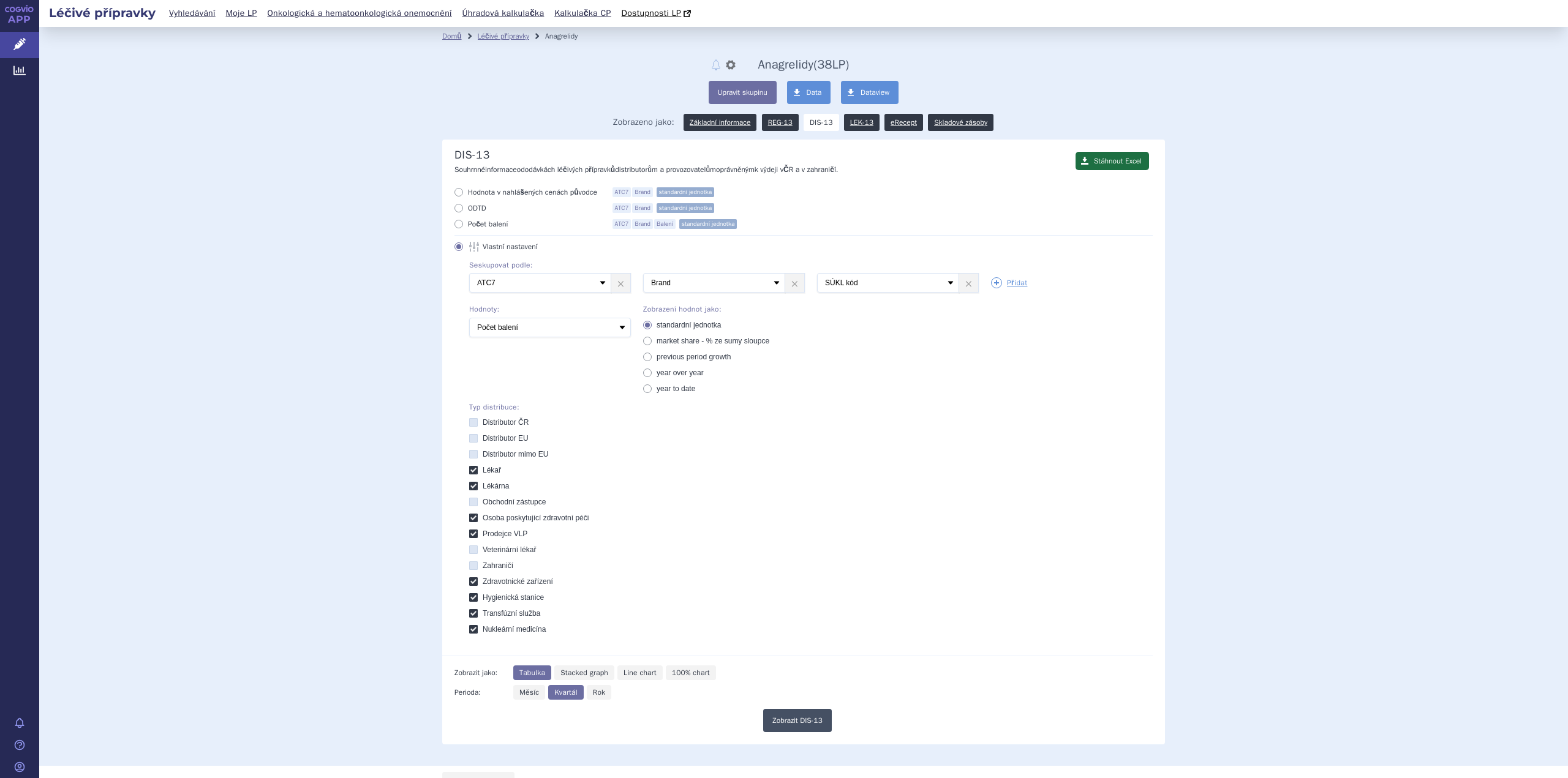 click on "Zobrazit DIS-13" at bounding box center [797, 720] 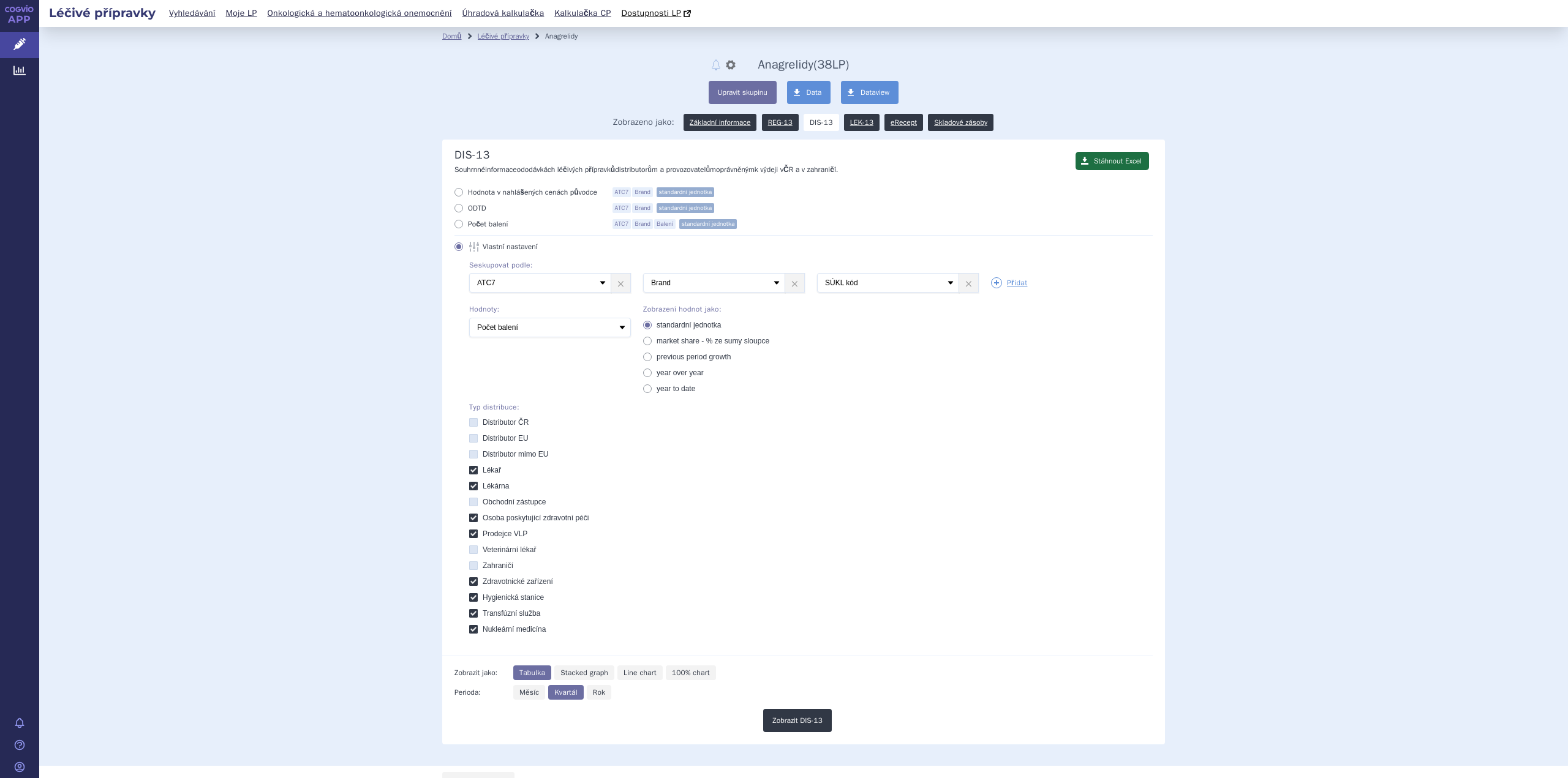 scroll, scrollTop: 0, scrollLeft: 0, axis: both 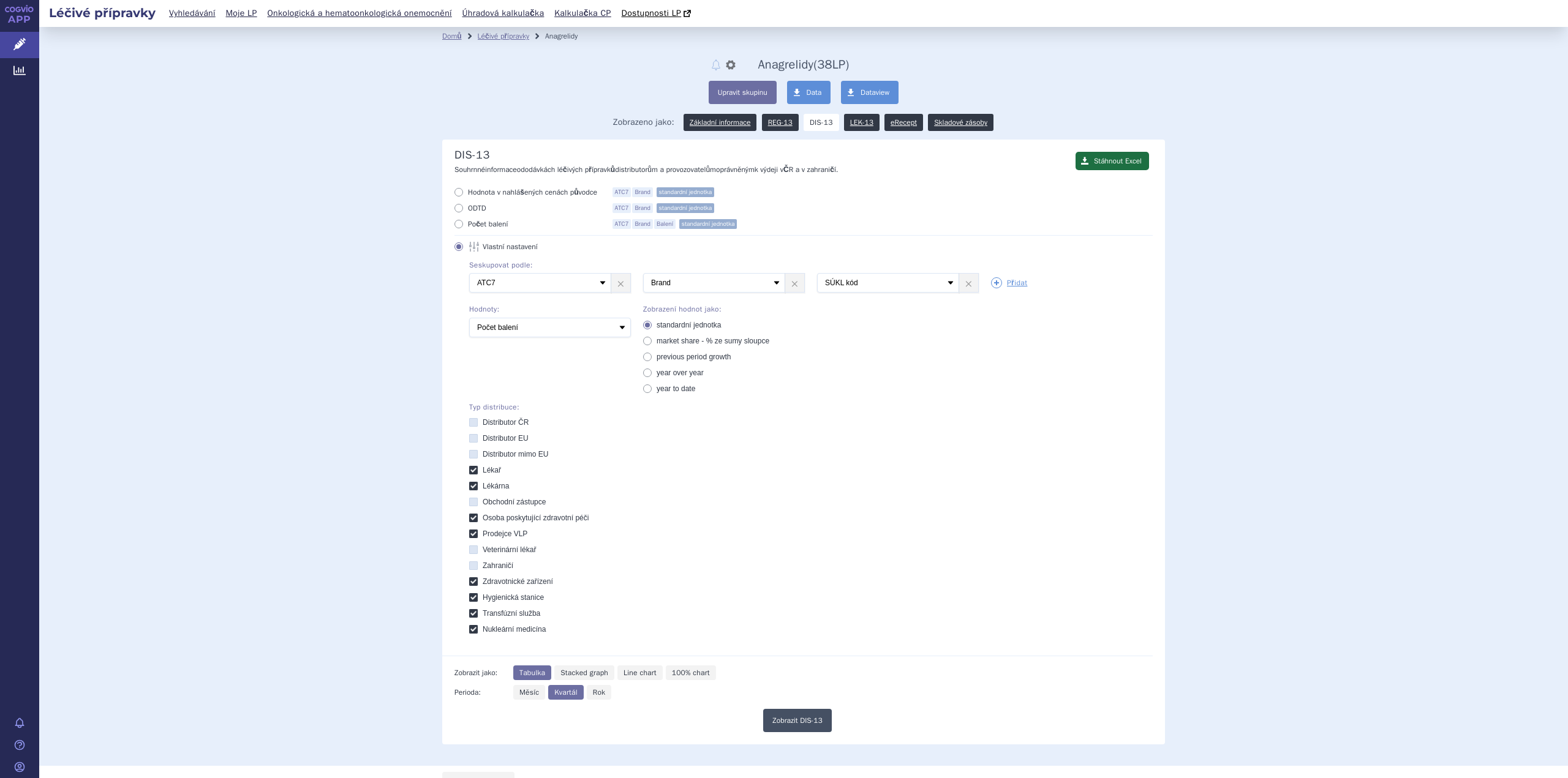 click on "Zobrazit DIS-13" at bounding box center [797, 720] 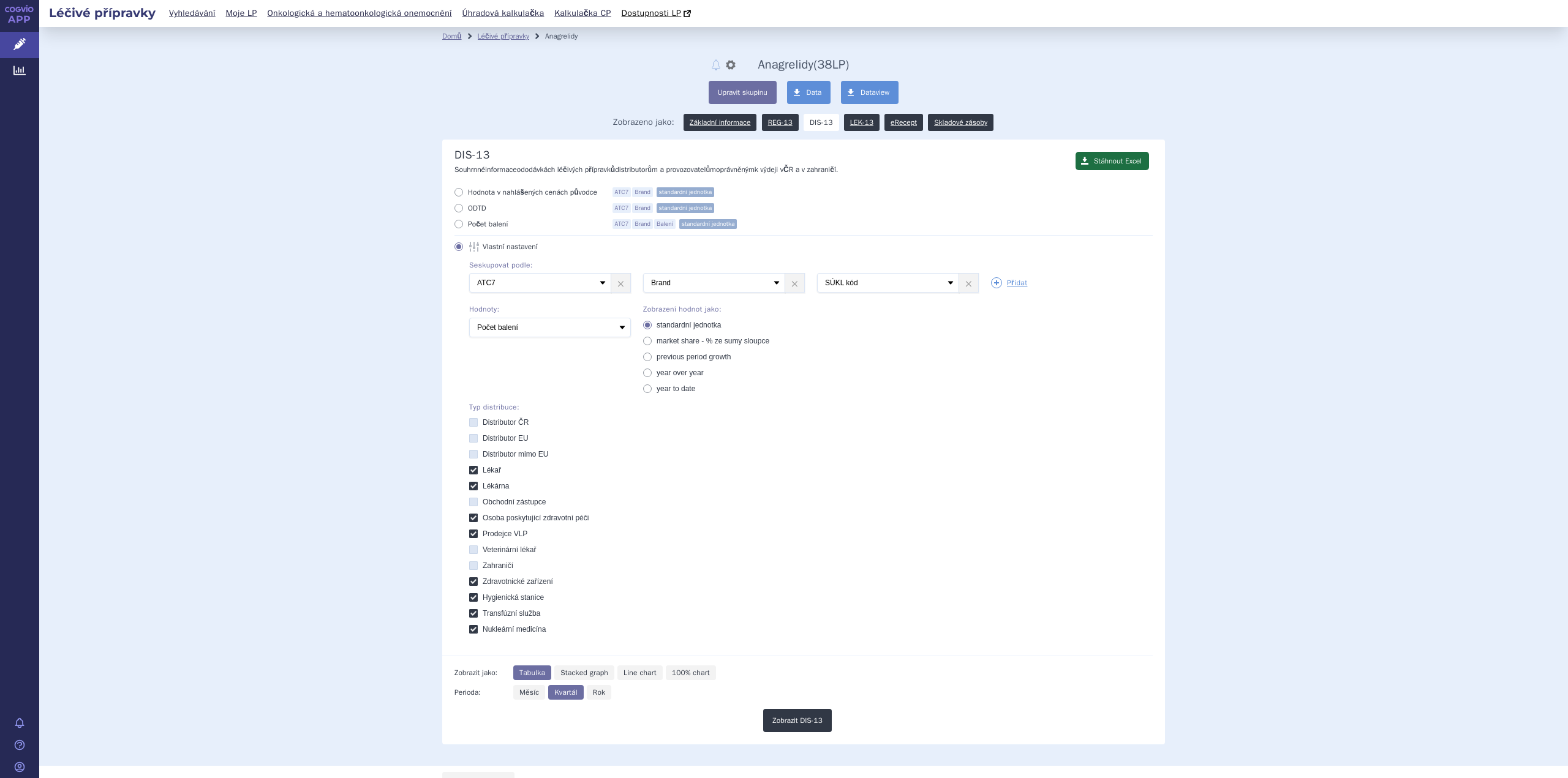 scroll, scrollTop: 0, scrollLeft: 0, axis: both 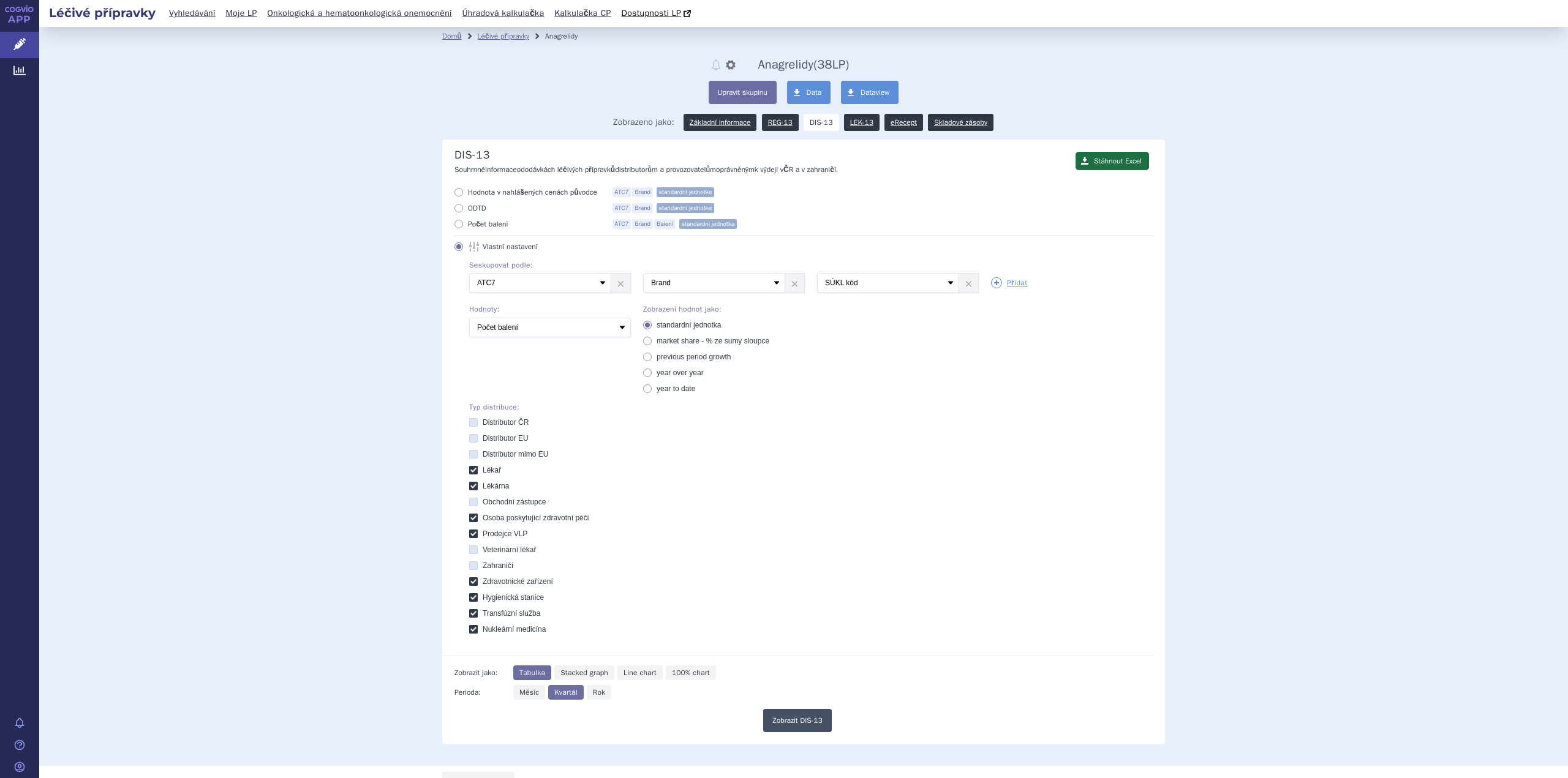 click on "Zobrazit DIS-13" at bounding box center (797, 720) 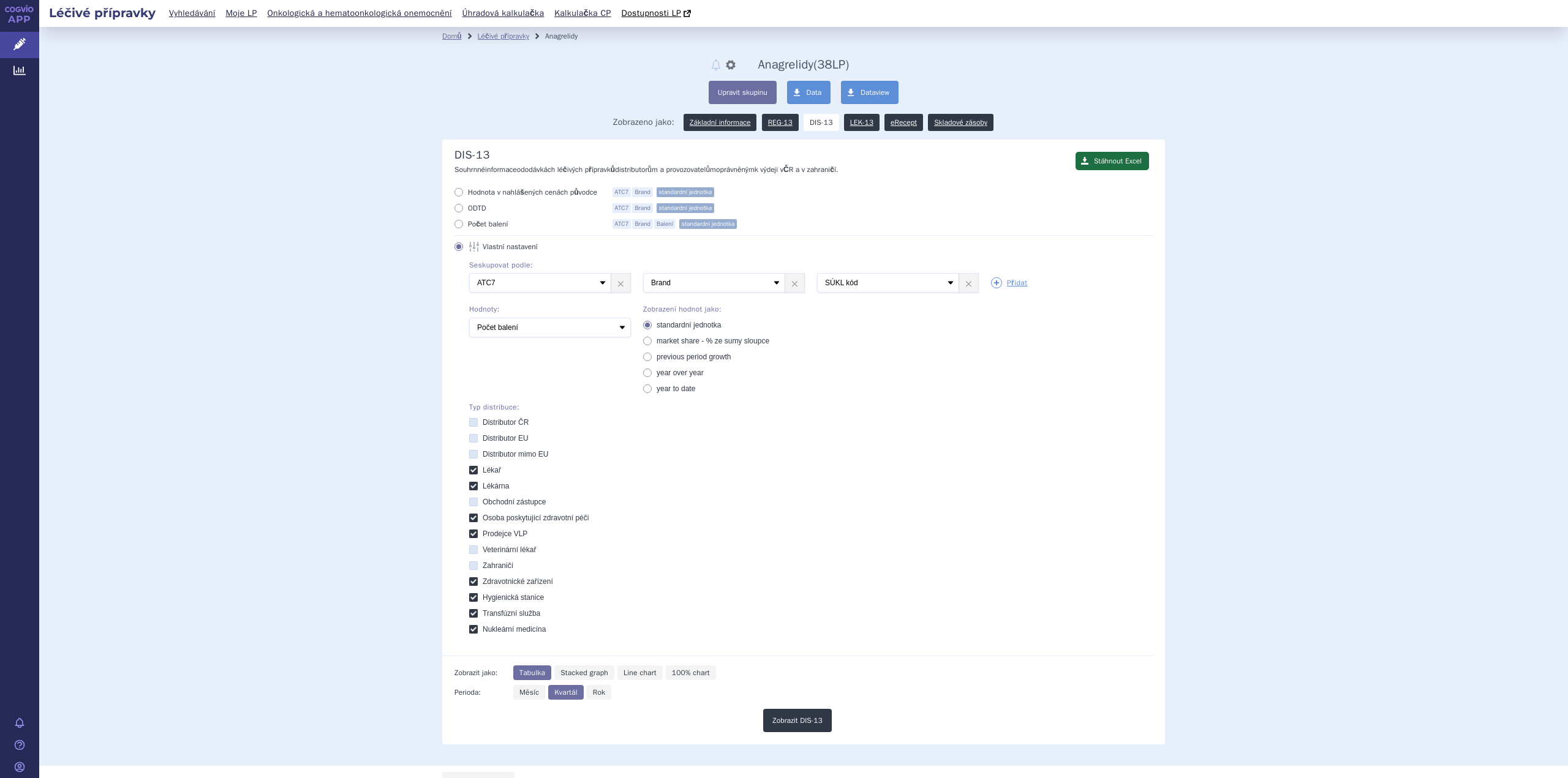 scroll, scrollTop: 0, scrollLeft: 0, axis: both 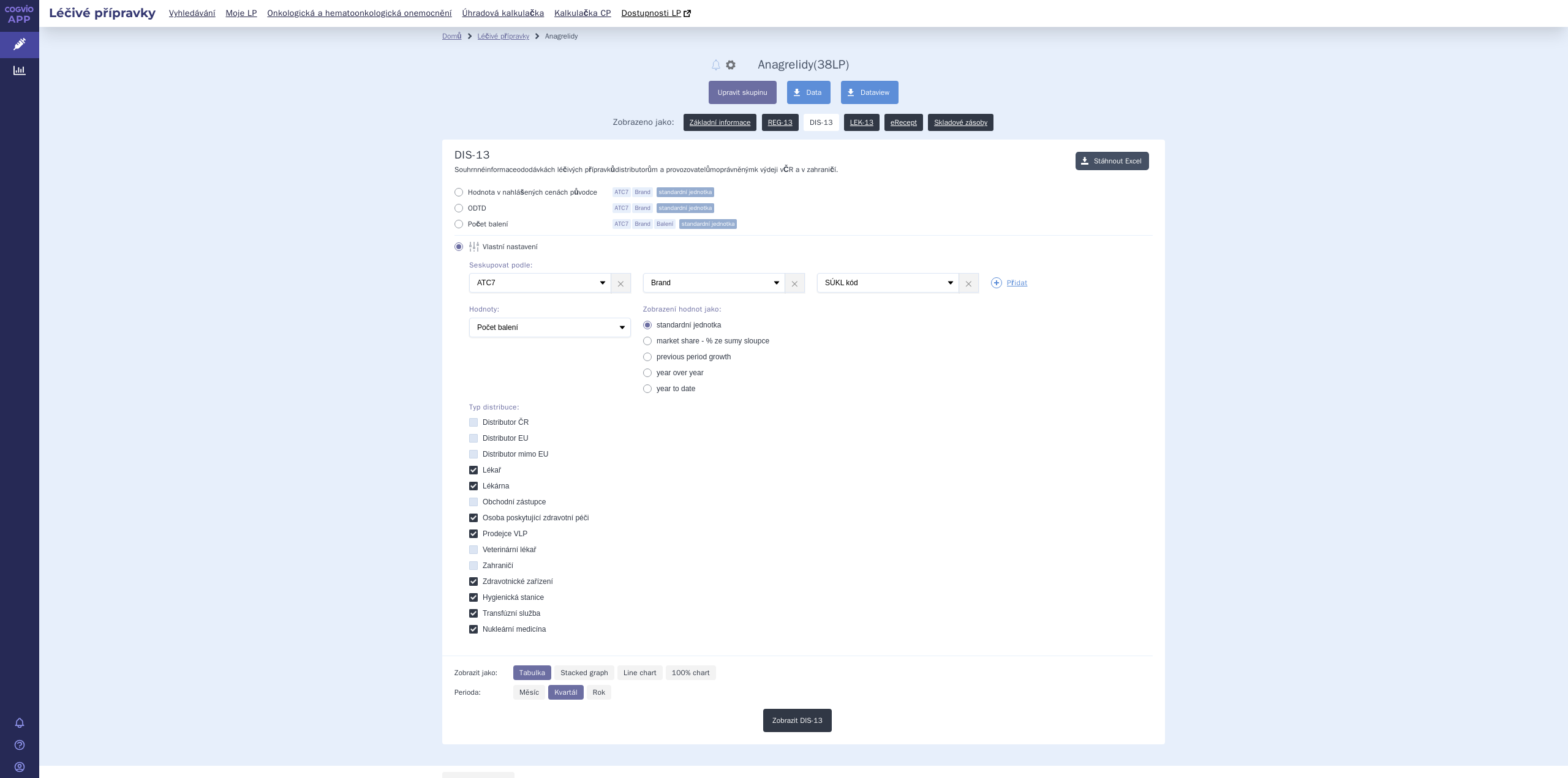 click on "Stáhnout Excel" at bounding box center (1112, 161) 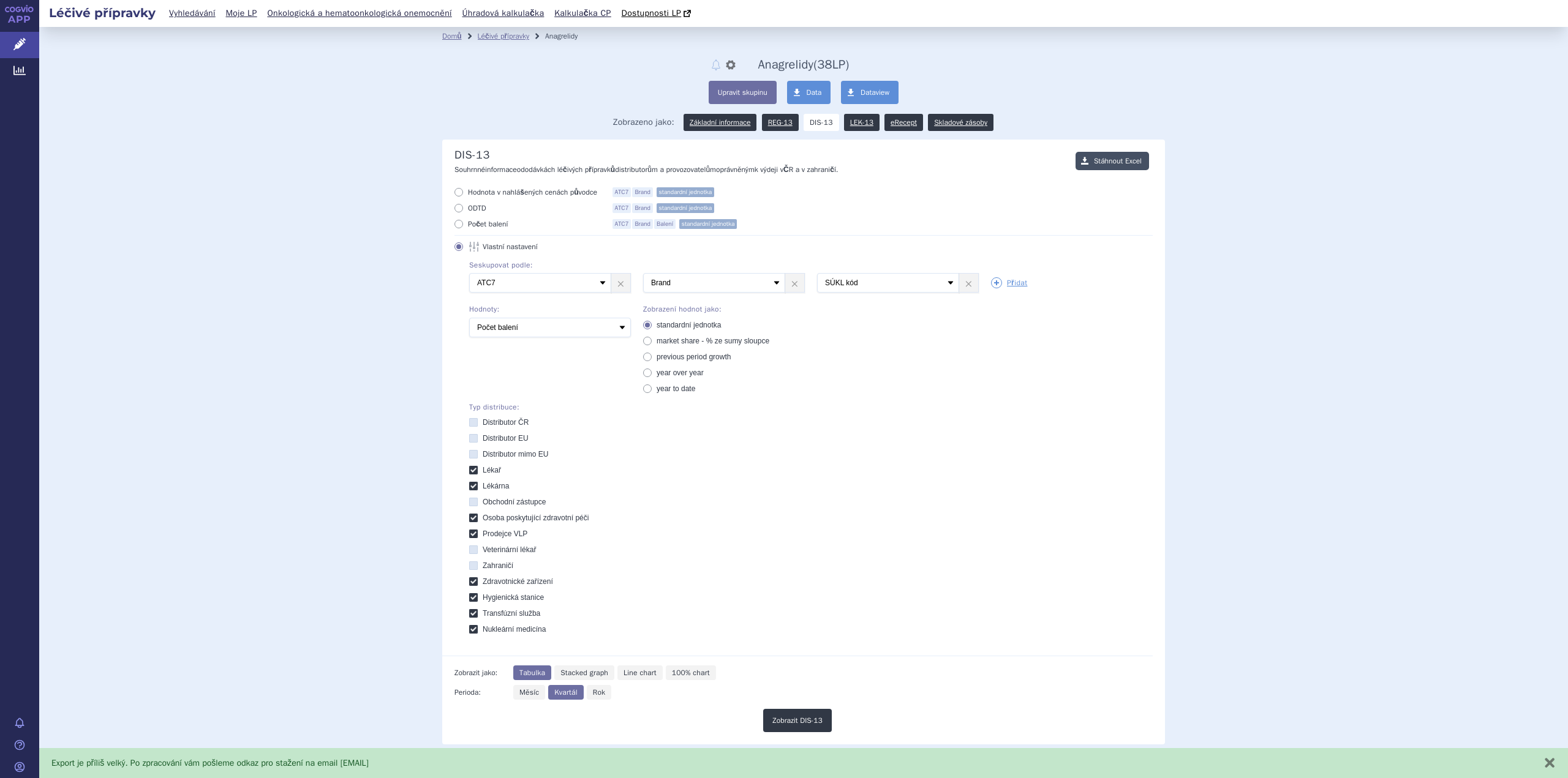 click on "Stáhnout Excel" at bounding box center (1112, 161) 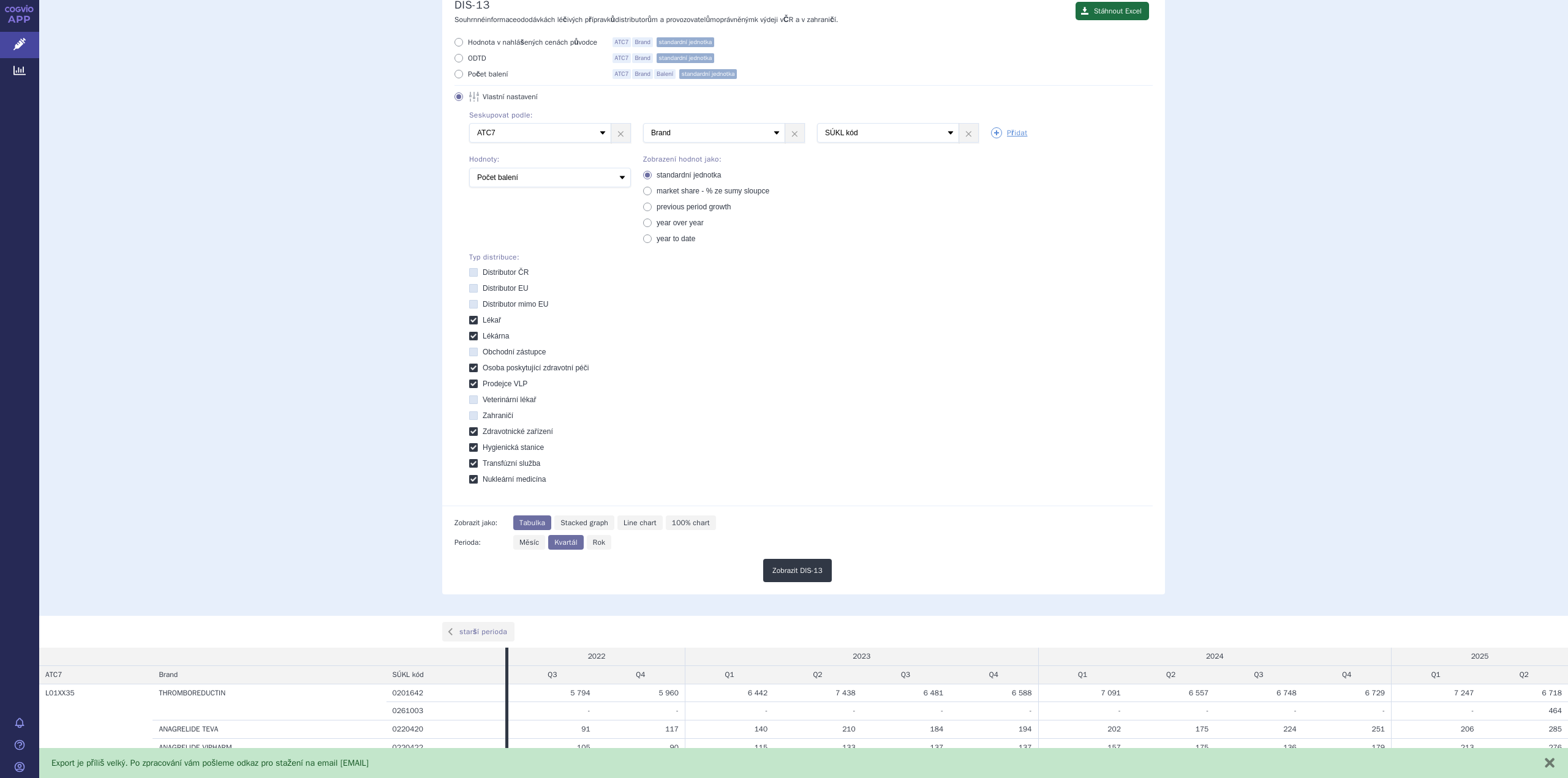 scroll, scrollTop: 234, scrollLeft: 0, axis: vertical 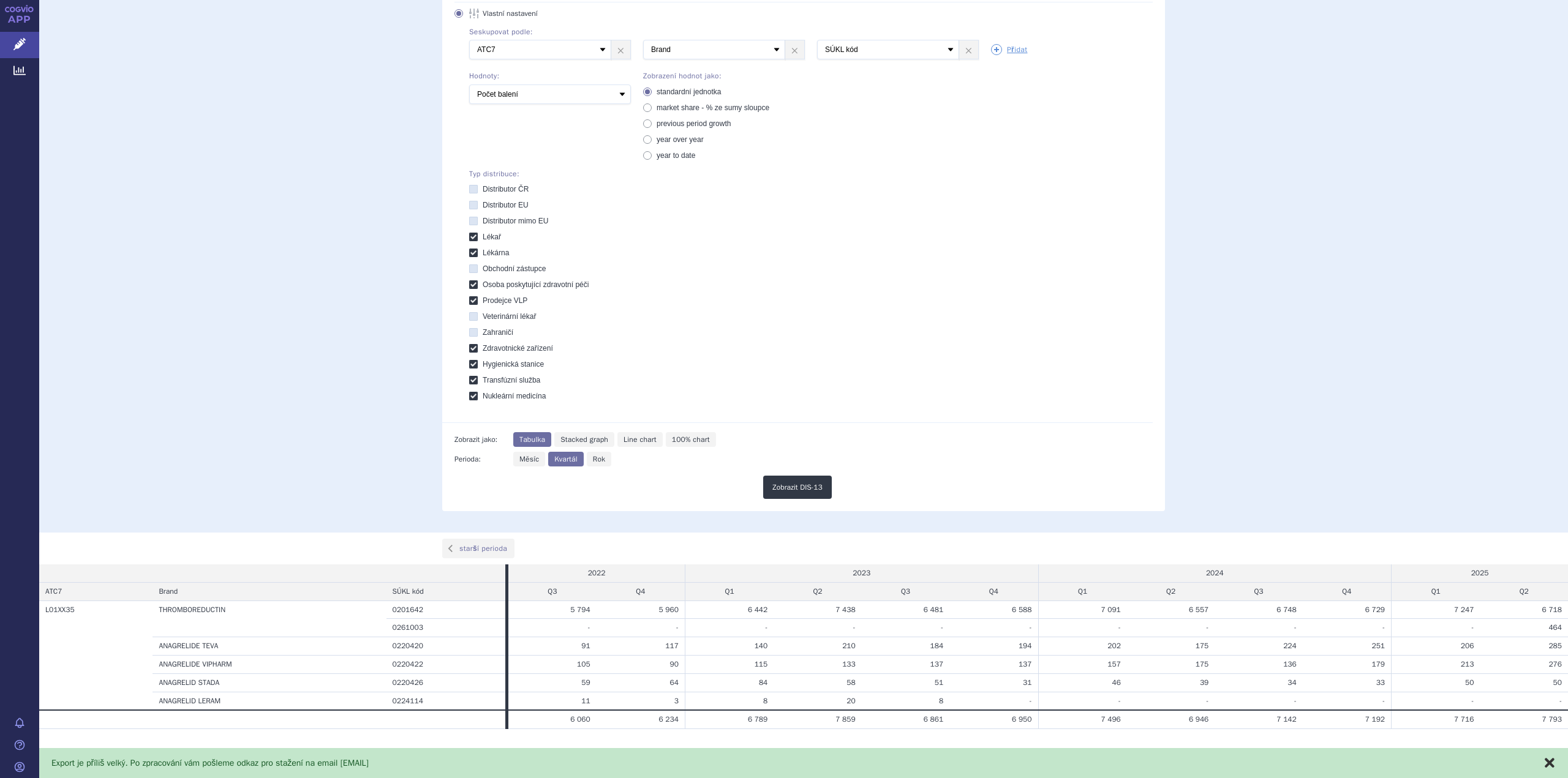 click on "zavřít" at bounding box center (1550, 763) 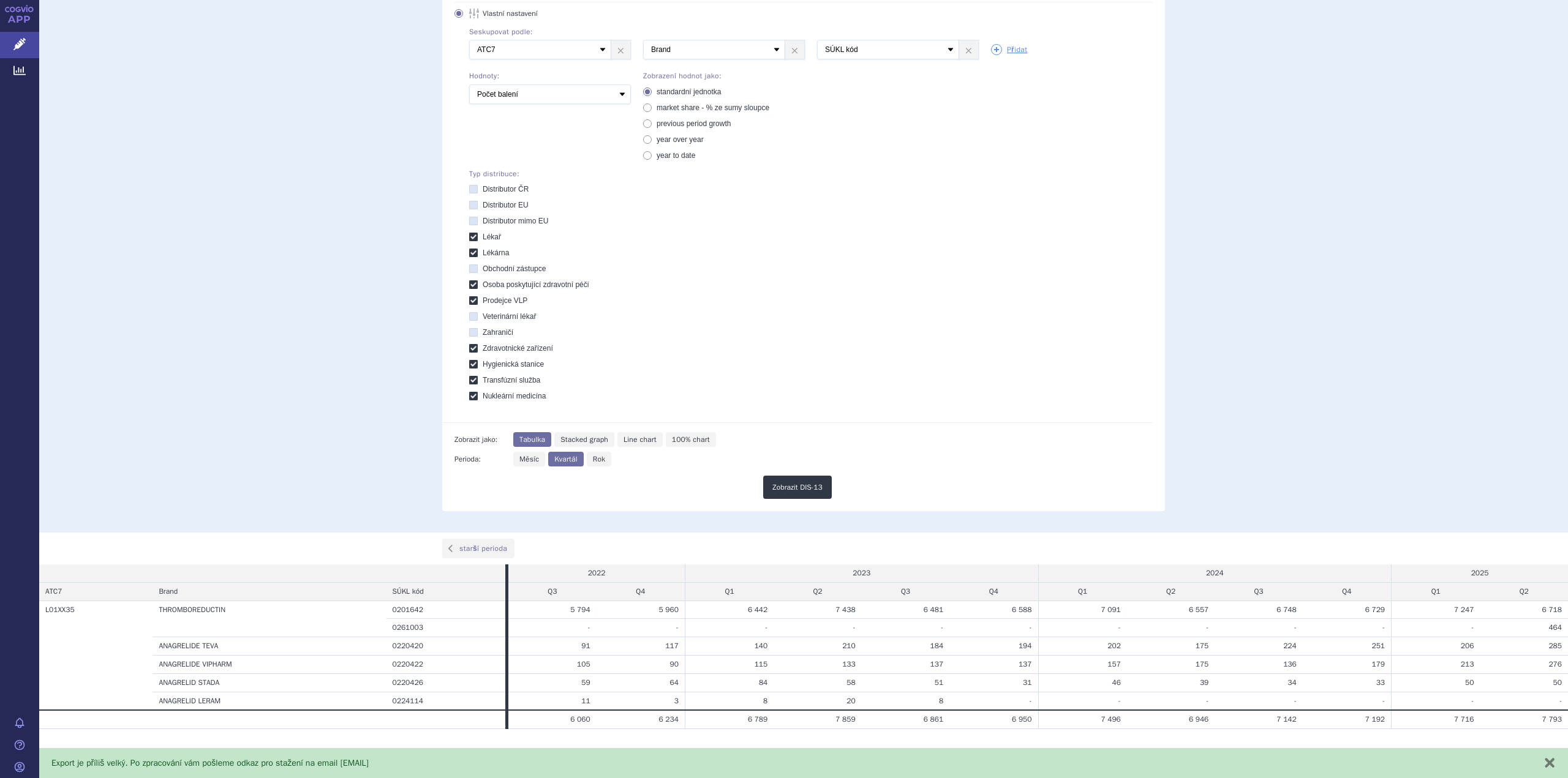 click on "zavřít" at bounding box center (1550, 763) 